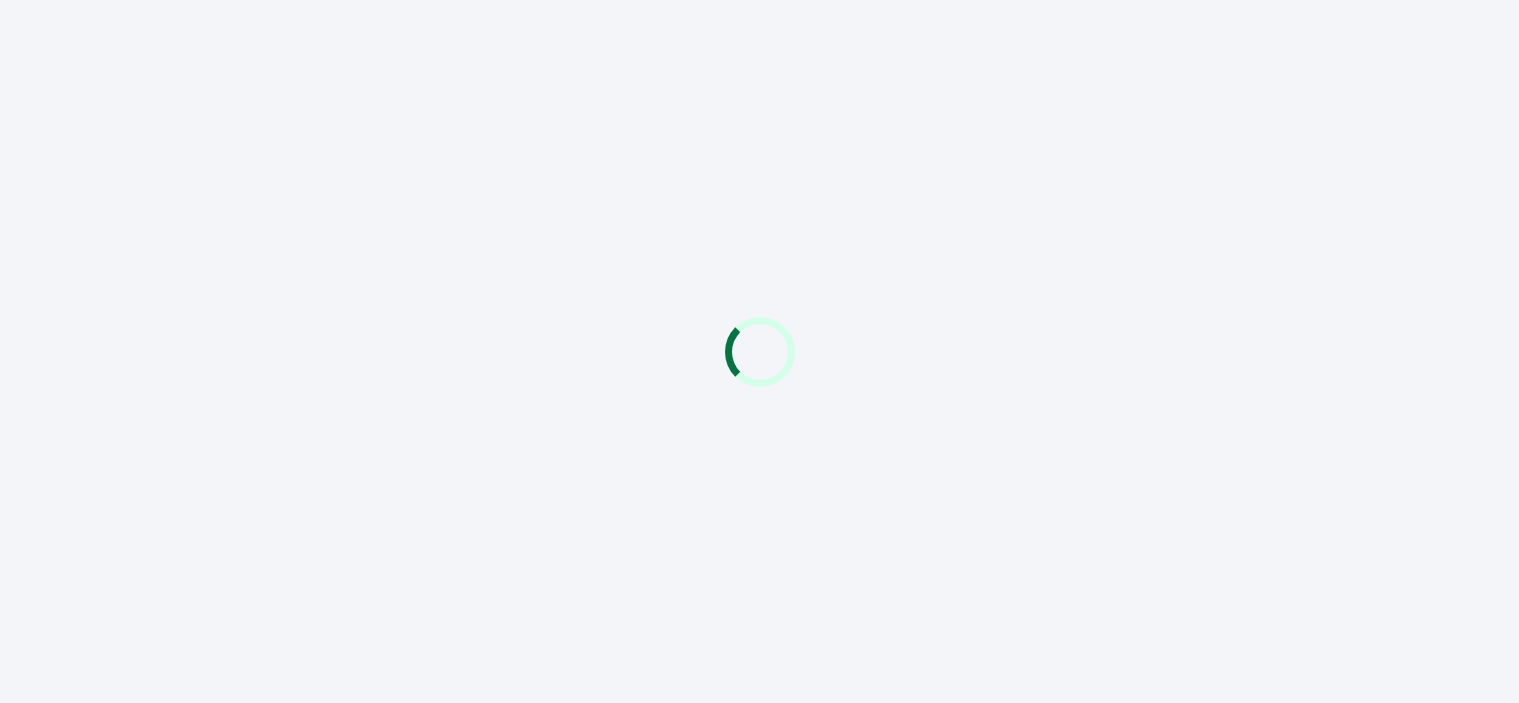 scroll, scrollTop: 0, scrollLeft: 0, axis: both 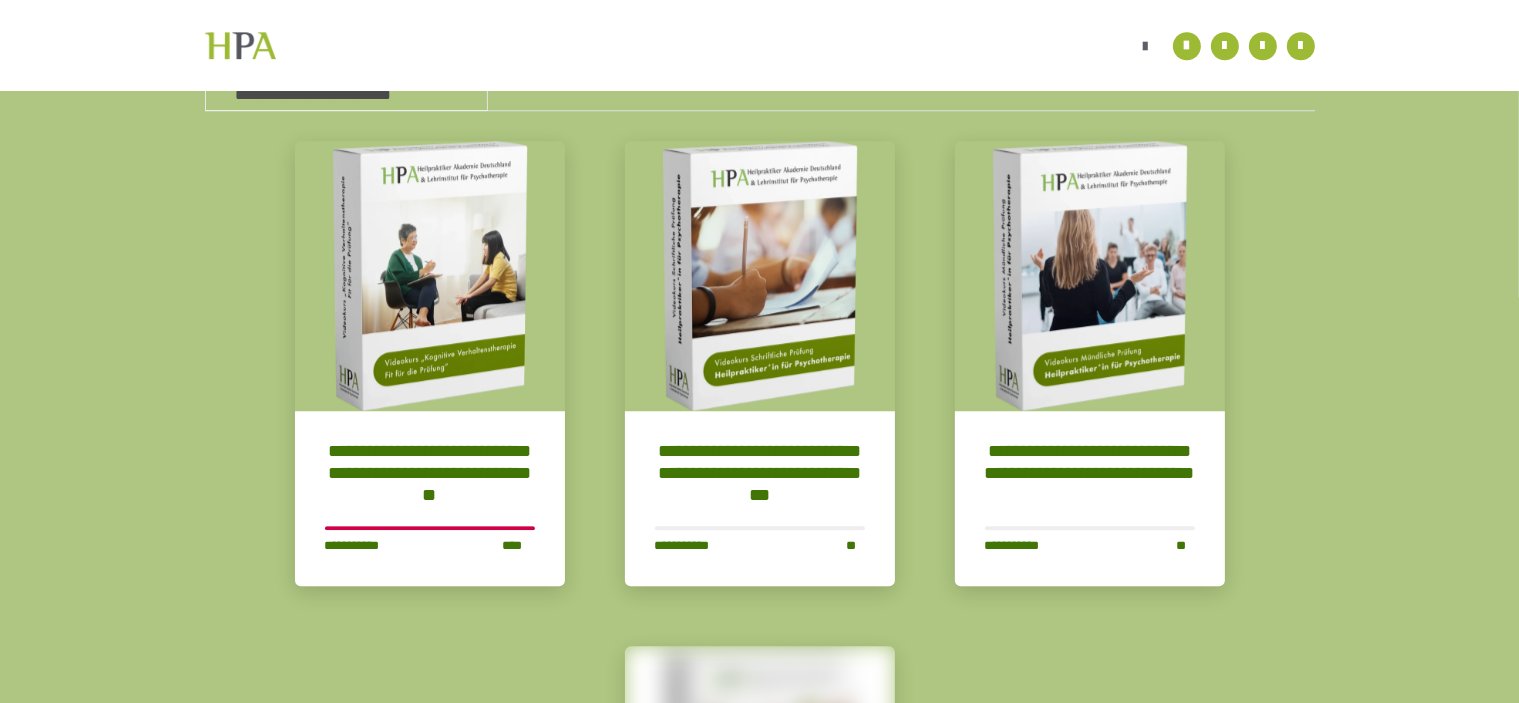 click on "**********" at bounding box center [759, 605] 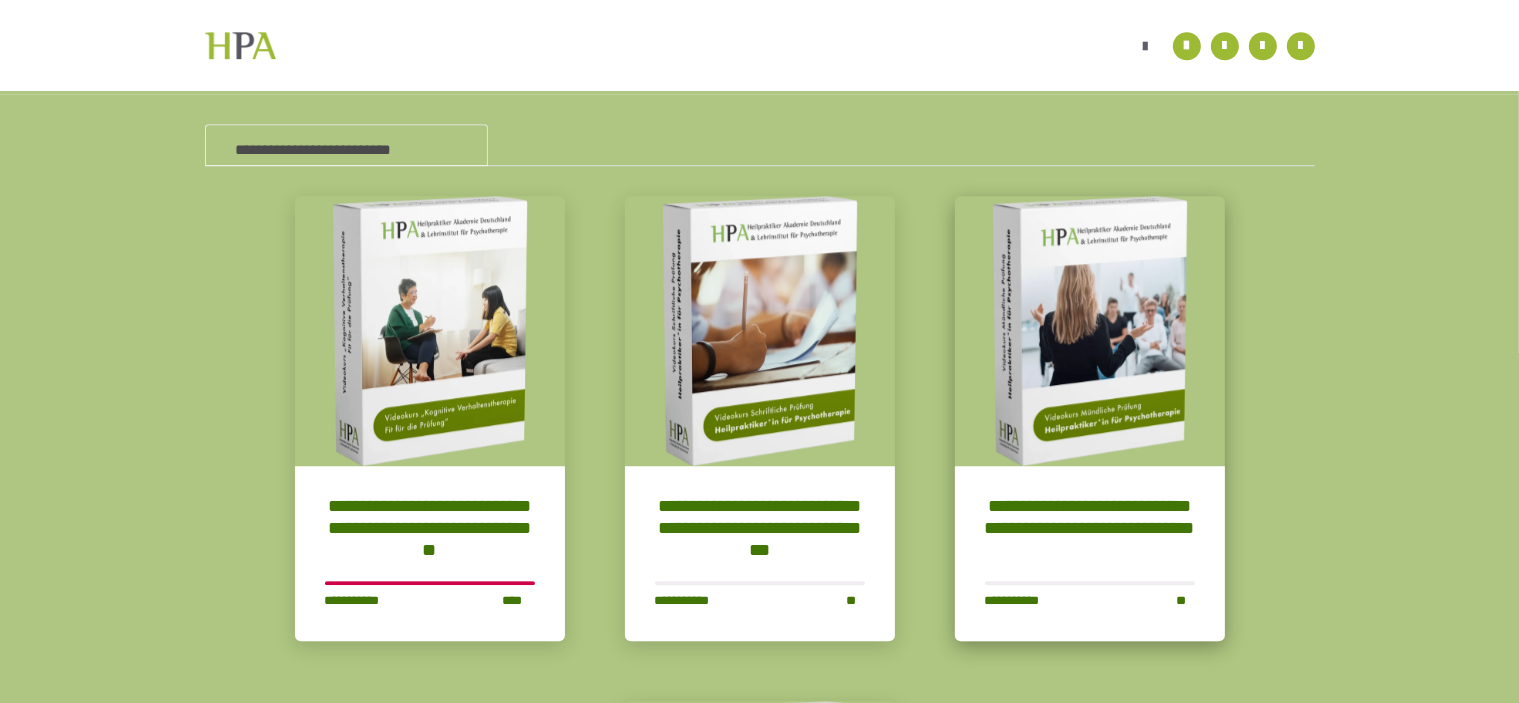 scroll, scrollTop: 5800, scrollLeft: 0, axis: vertical 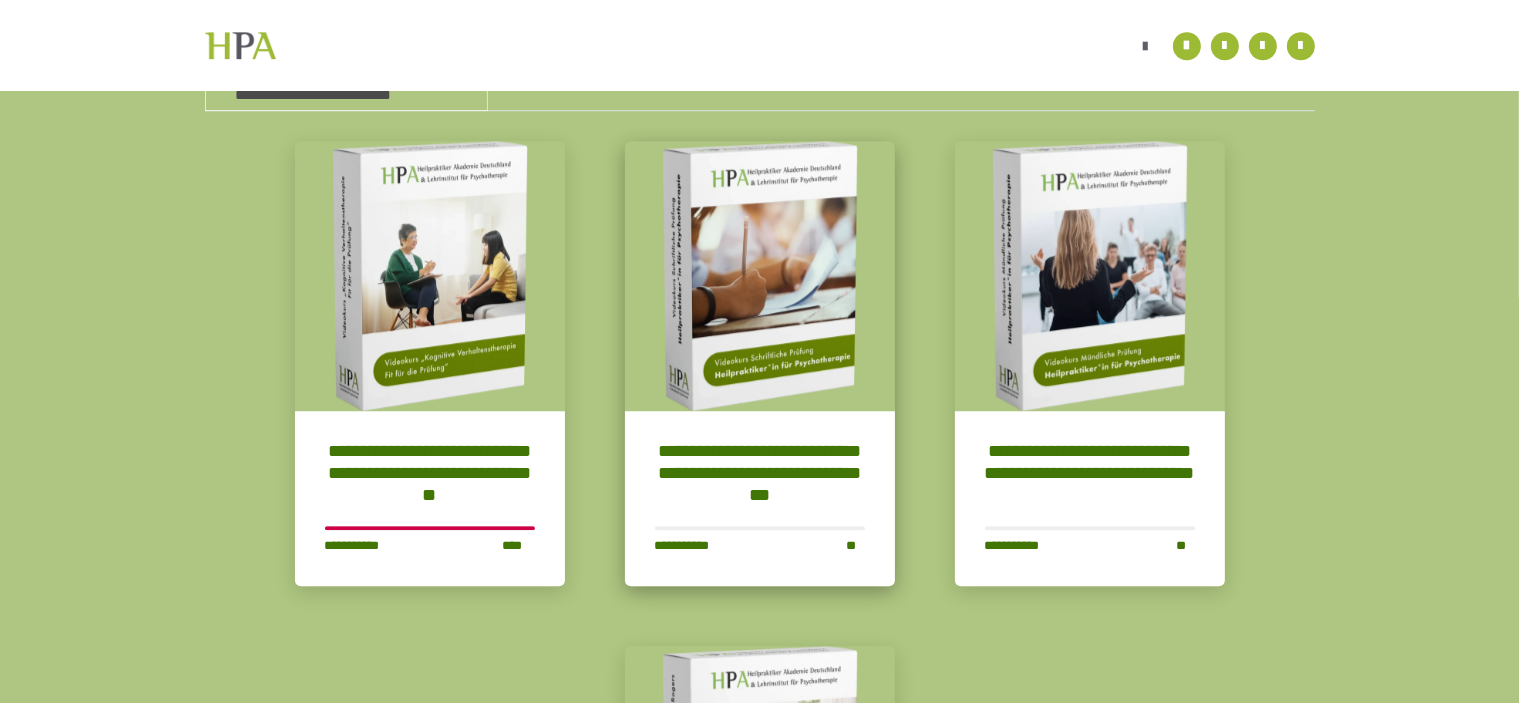 click on "**********" at bounding box center [760, 473] 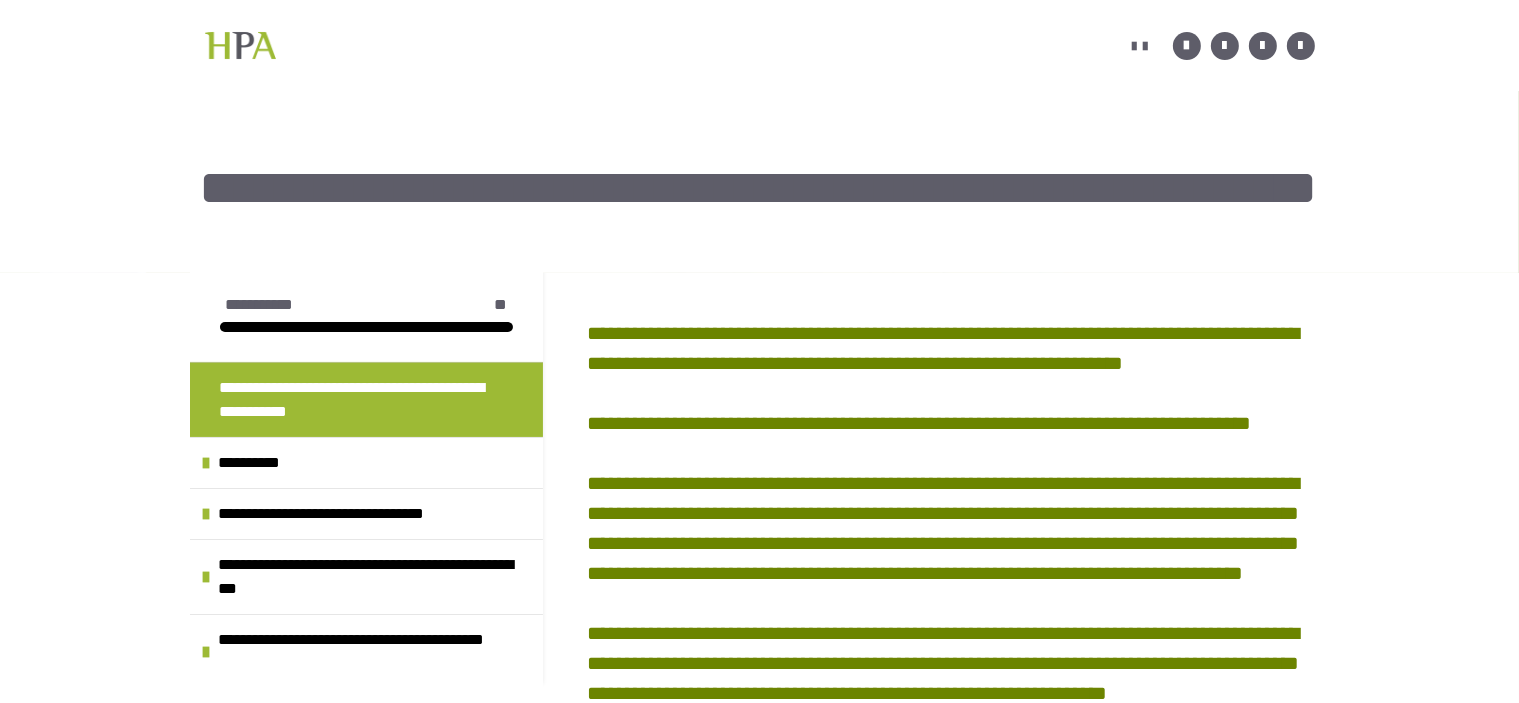 scroll, scrollTop: 0, scrollLeft: 0, axis: both 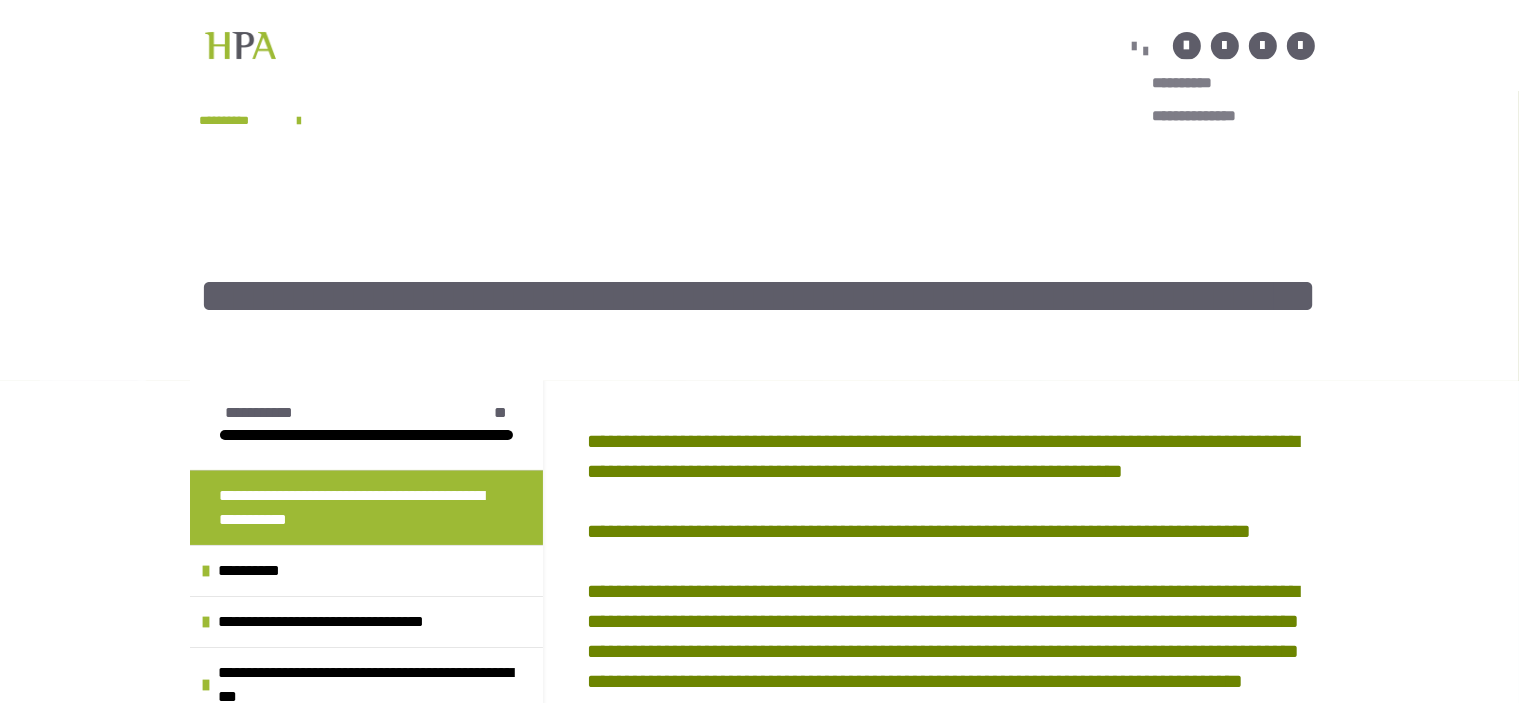 click at bounding box center (1146, 51) 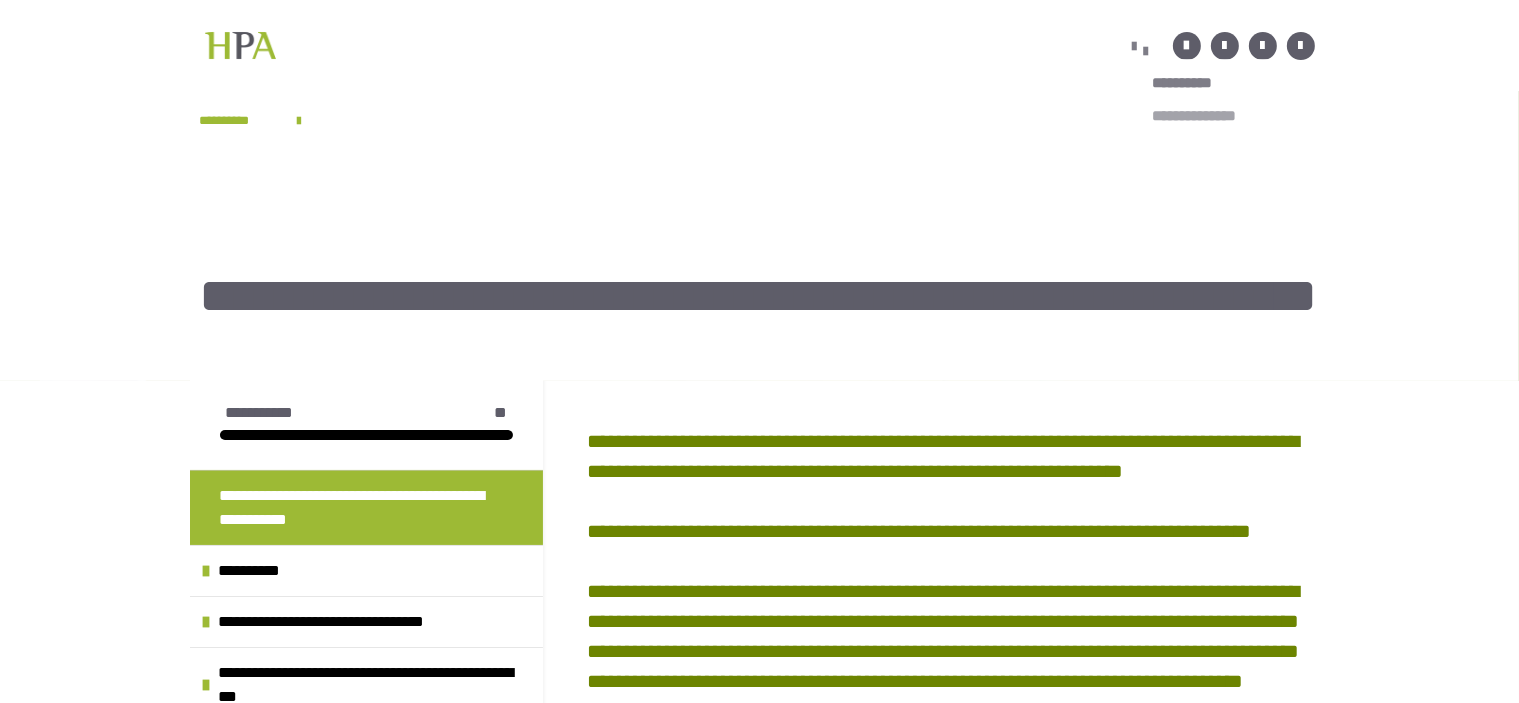 click on "**********" at bounding box center (1211, 116) 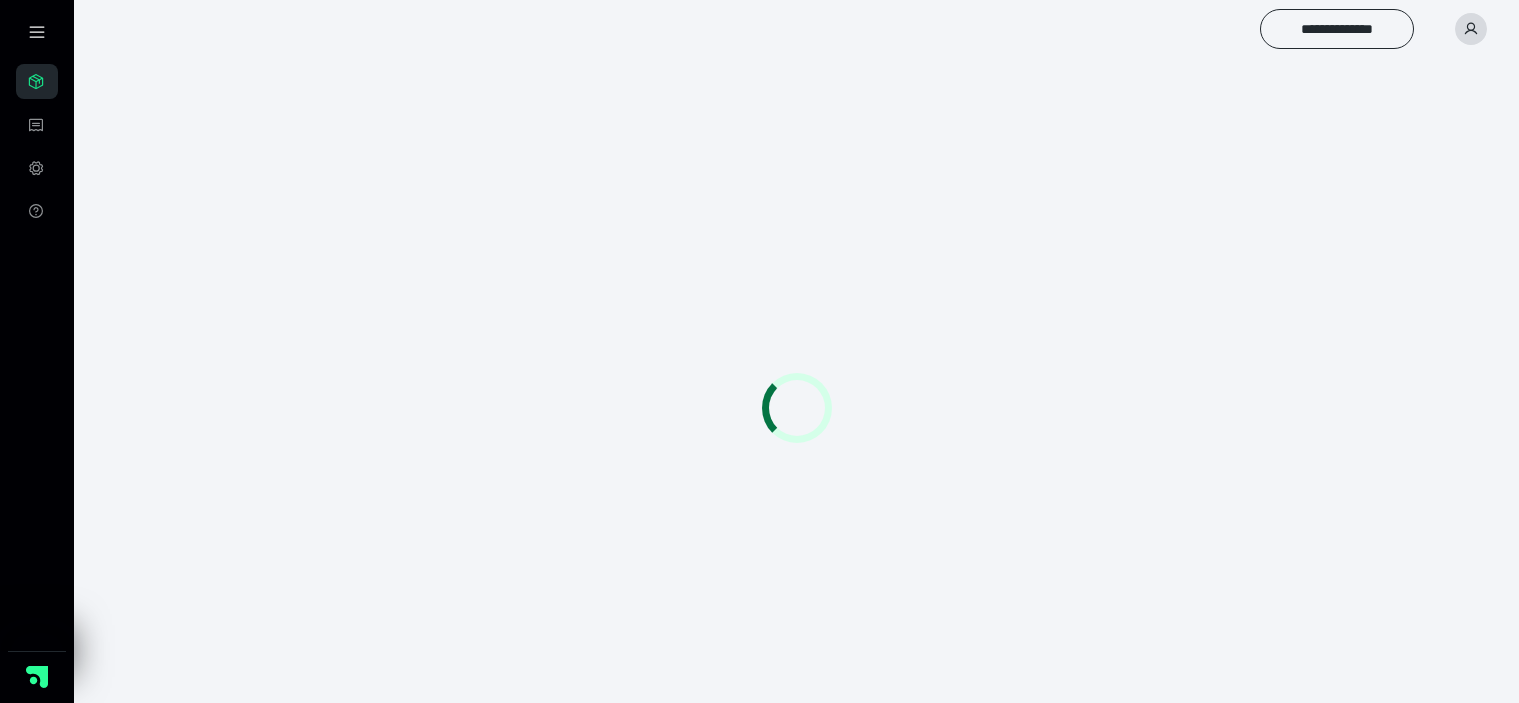 scroll, scrollTop: 0, scrollLeft: 0, axis: both 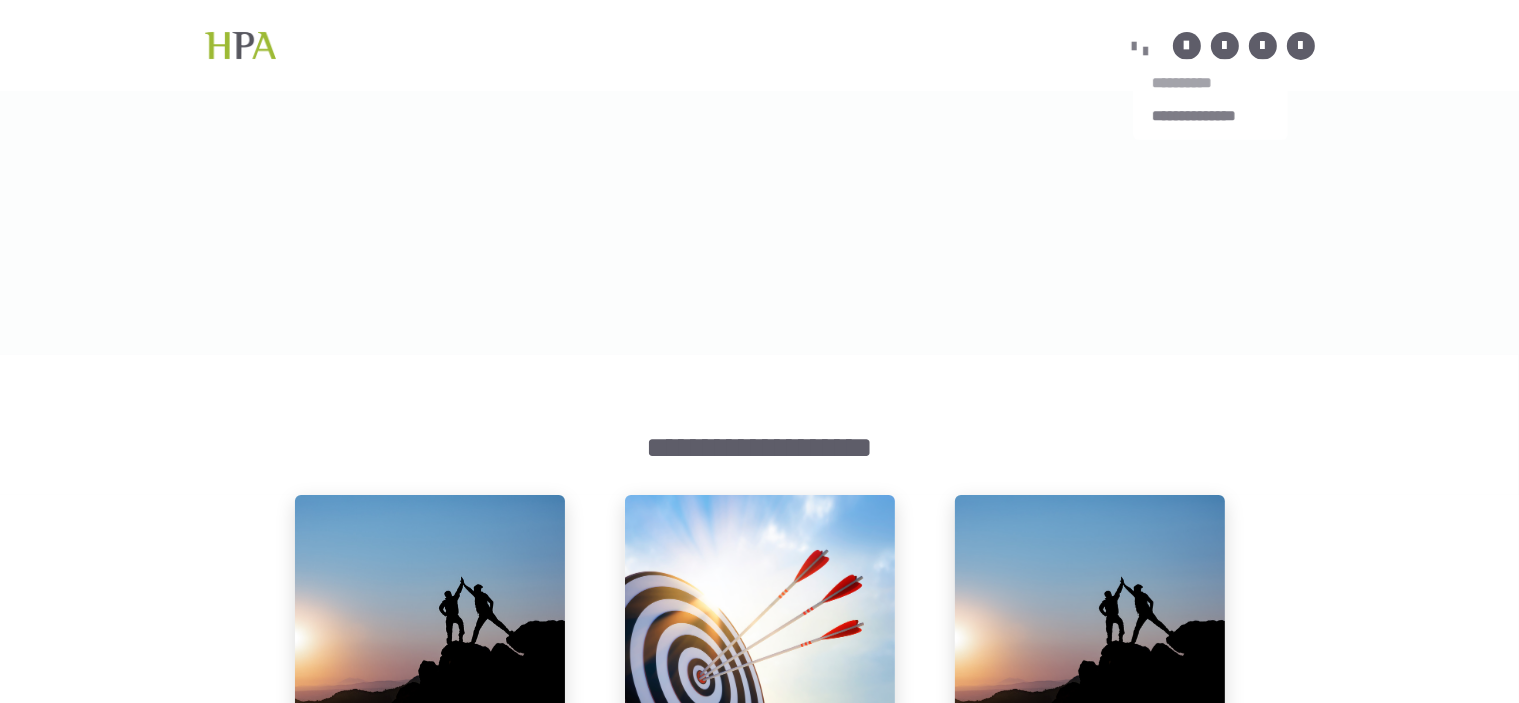 click on "**********" at bounding box center [1211, 83] 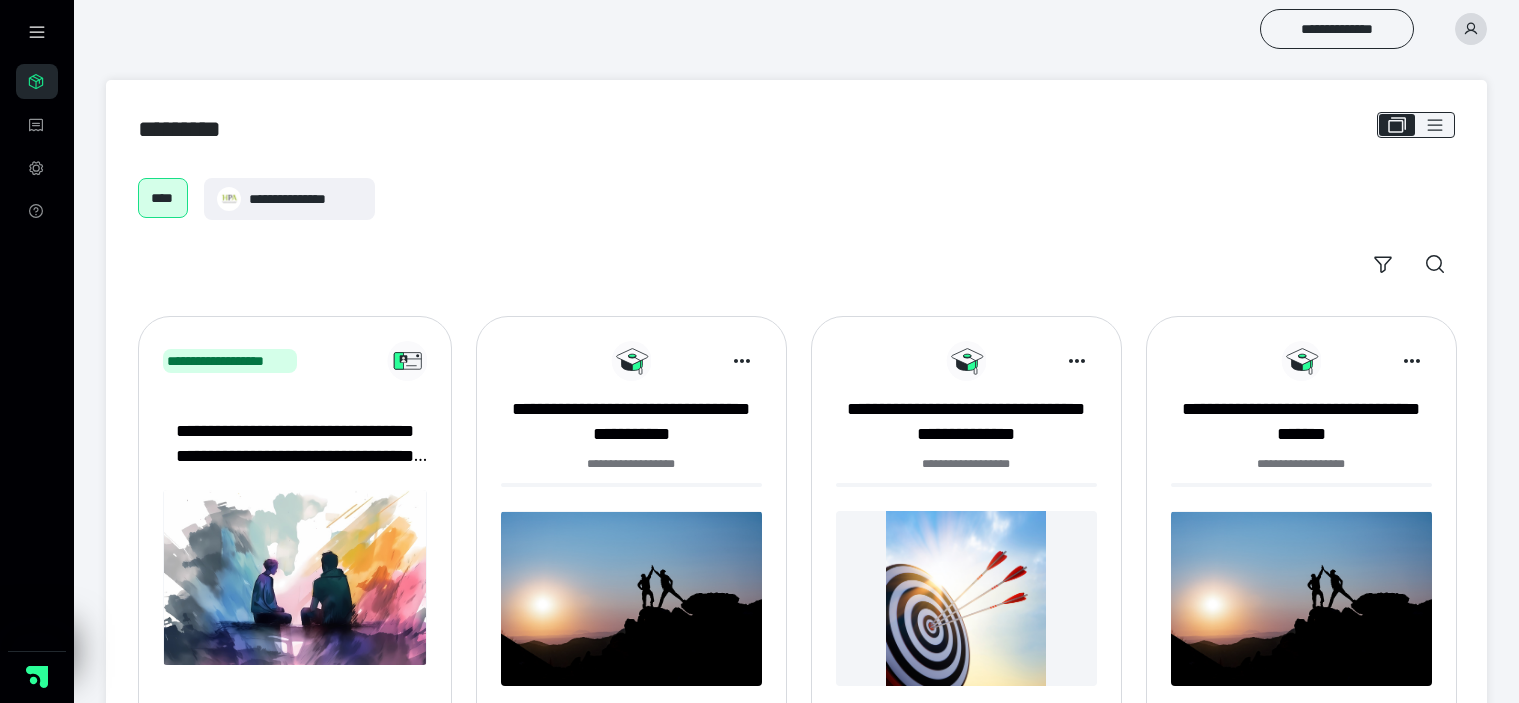 scroll, scrollTop: 0, scrollLeft: 0, axis: both 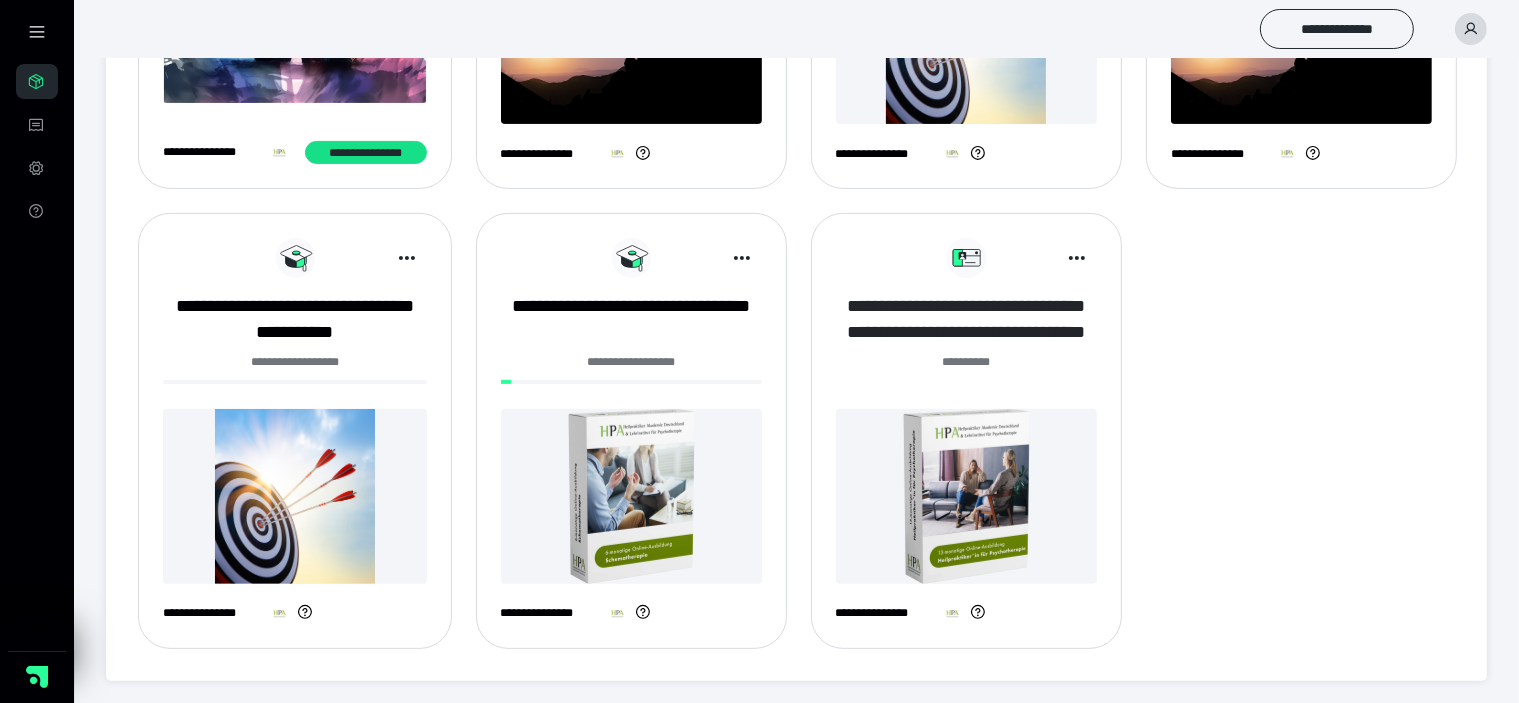 click on "**********" at bounding box center (966, 319) 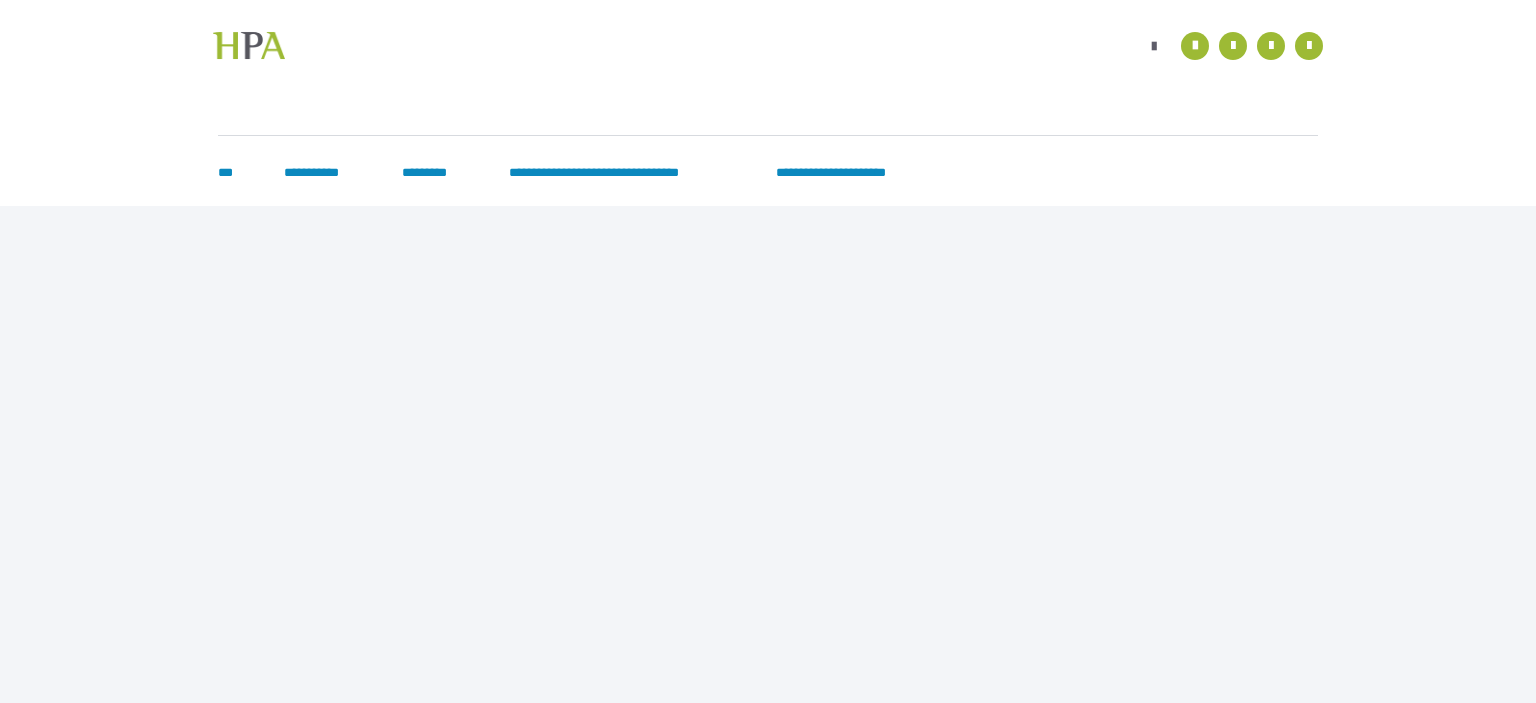 scroll, scrollTop: 0, scrollLeft: 0, axis: both 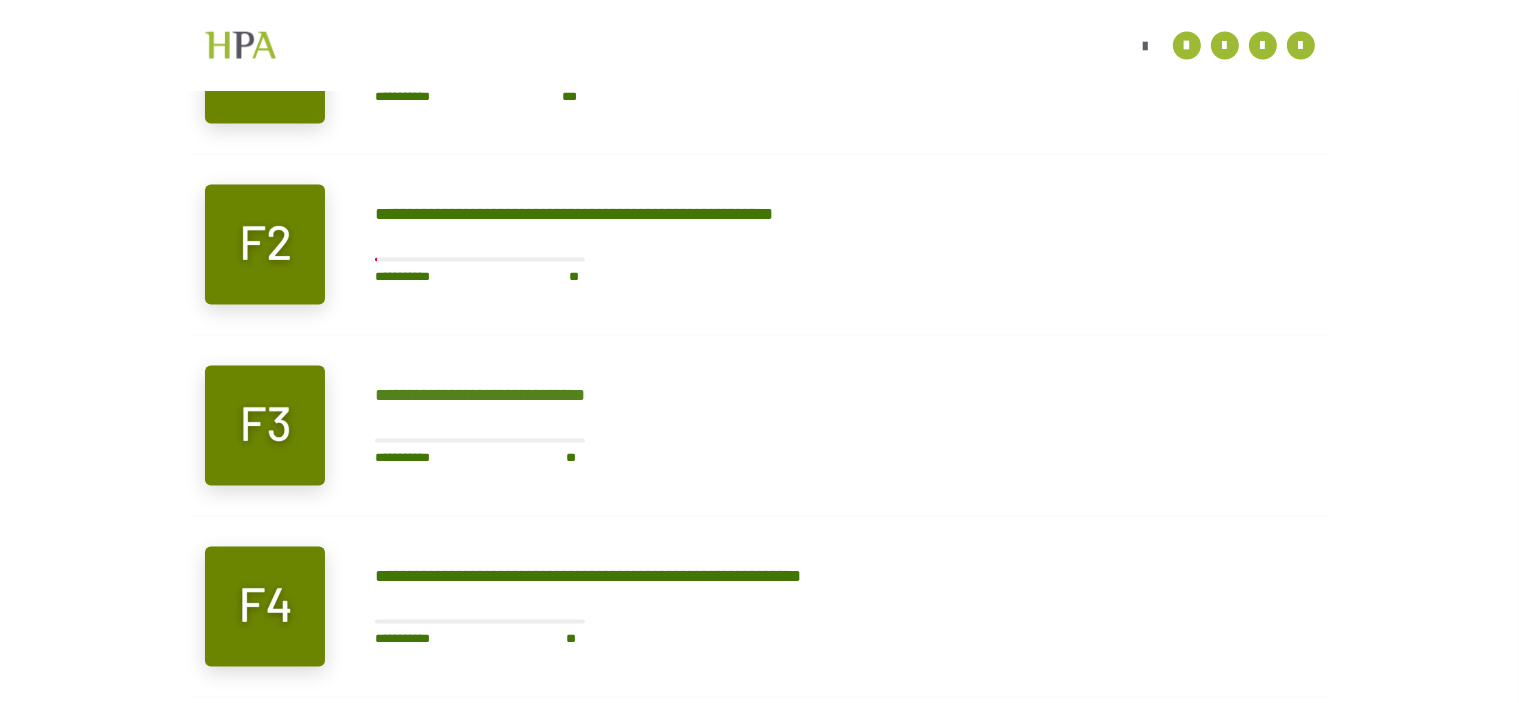 click on "**********" at bounding box center [497, 401] 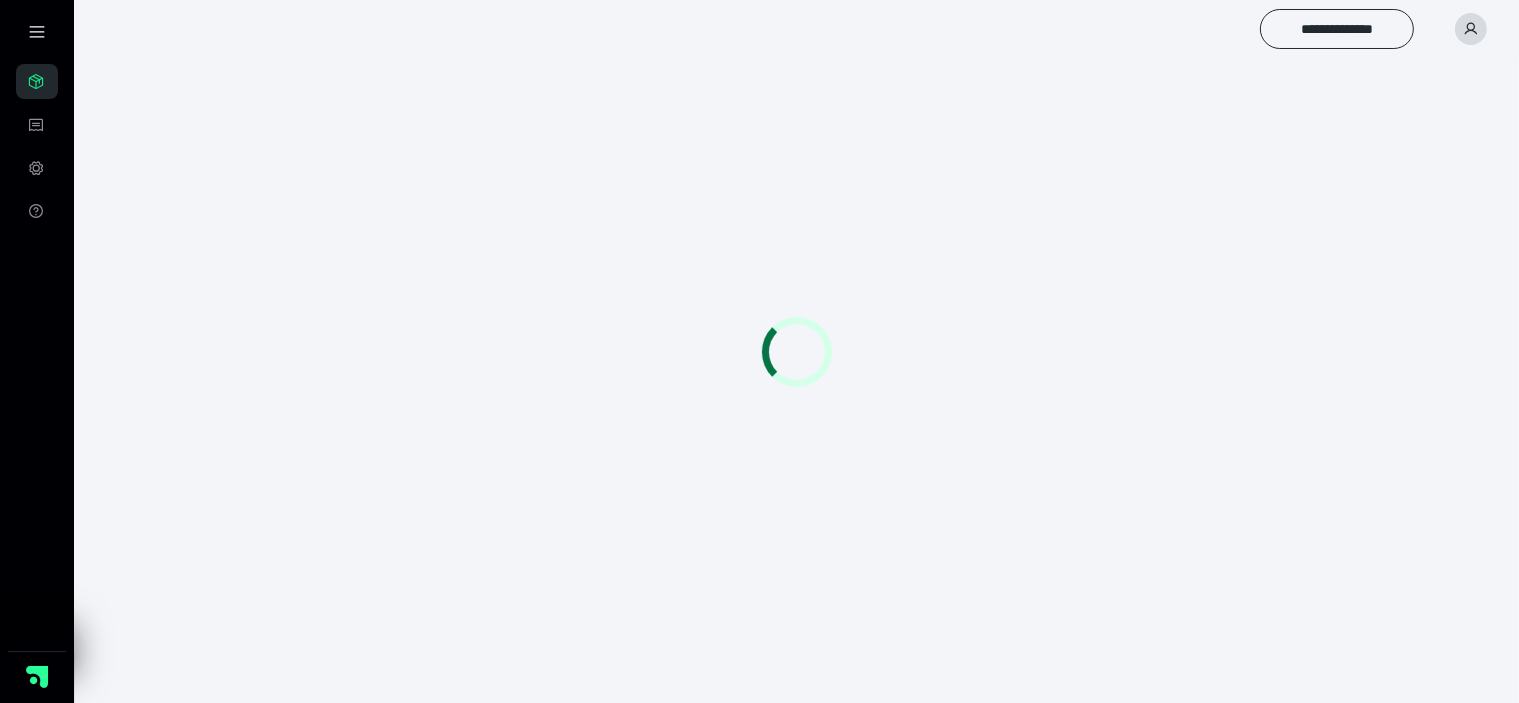 scroll, scrollTop: 56, scrollLeft: 0, axis: vertical 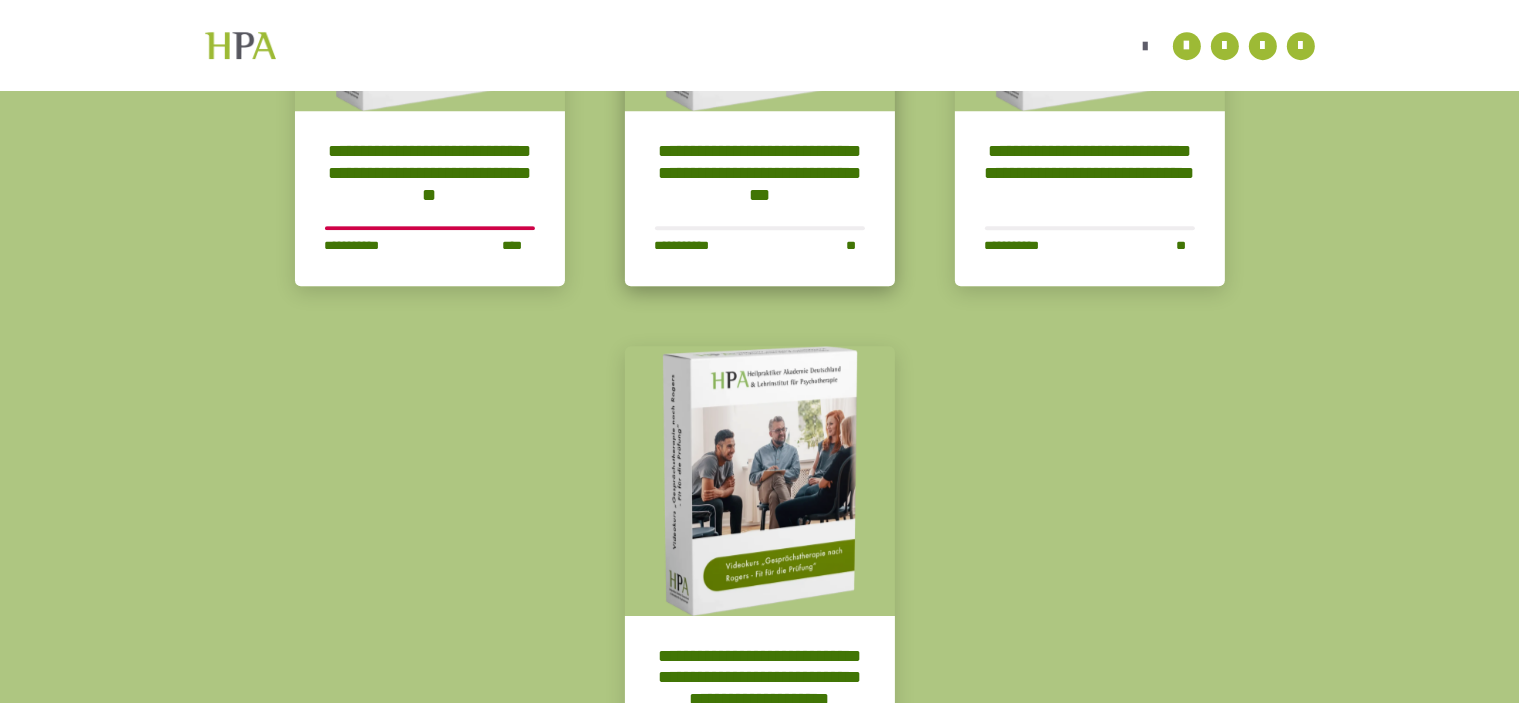 click on "**********" at bounding box center (760, 173) 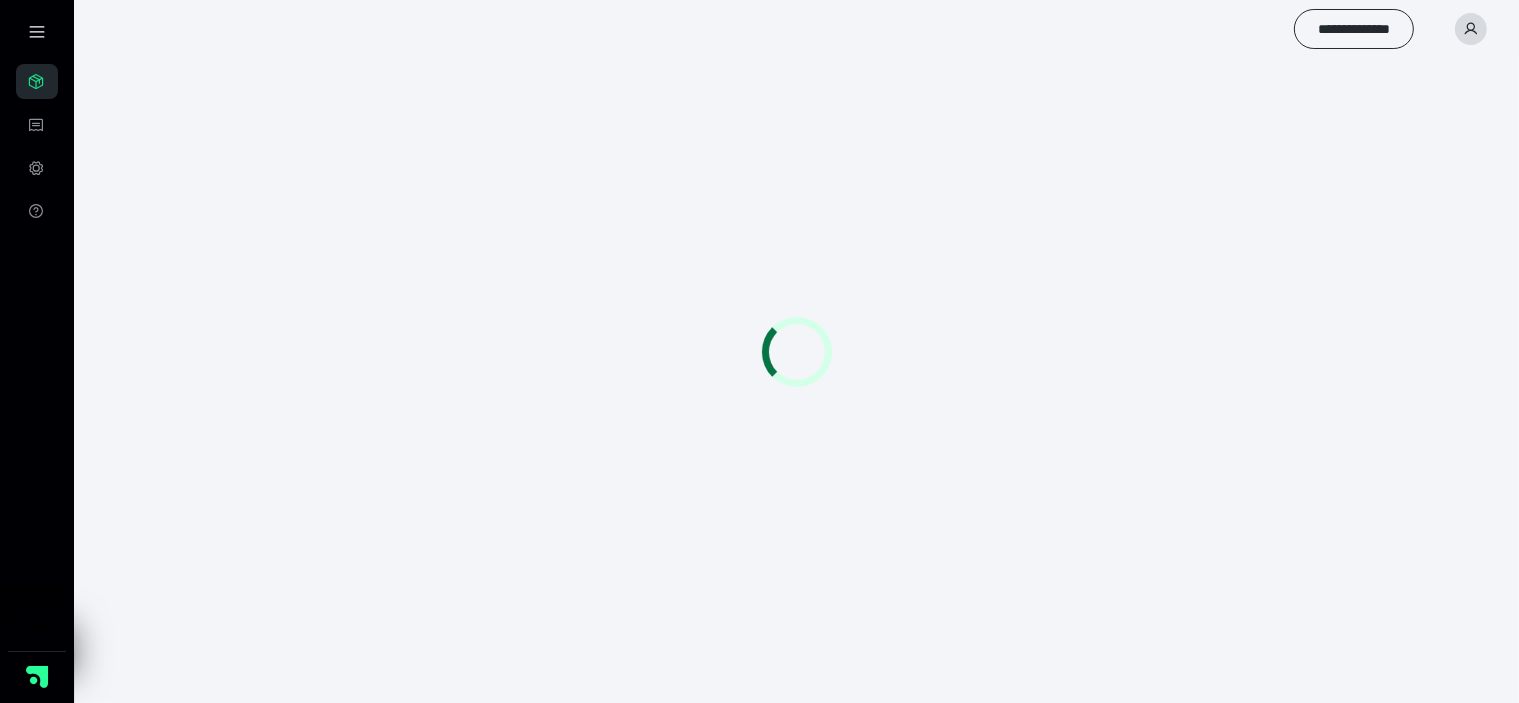 scroll, scrollTop: 56, scrollLeft: 0, axis: vertical 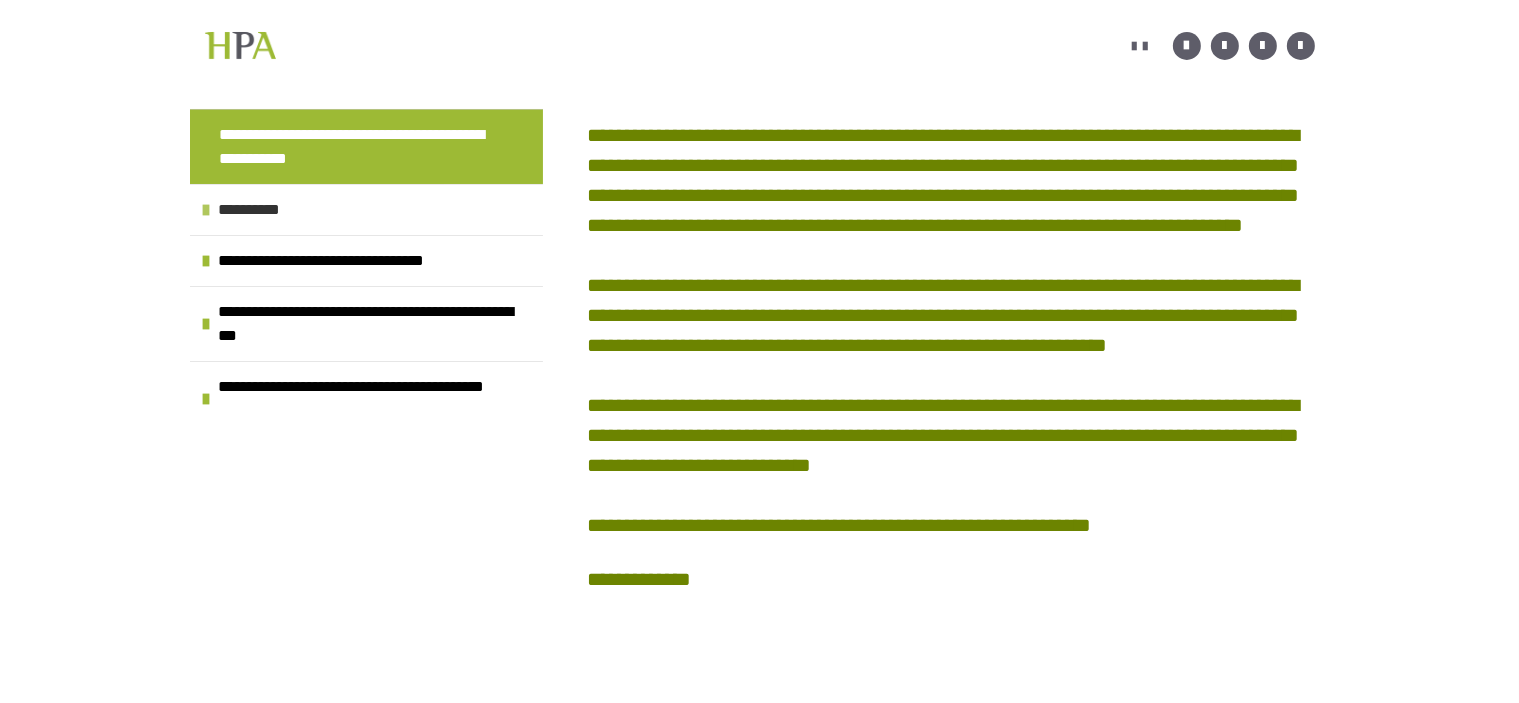 click on "**********" at bounding box center (260, 210) 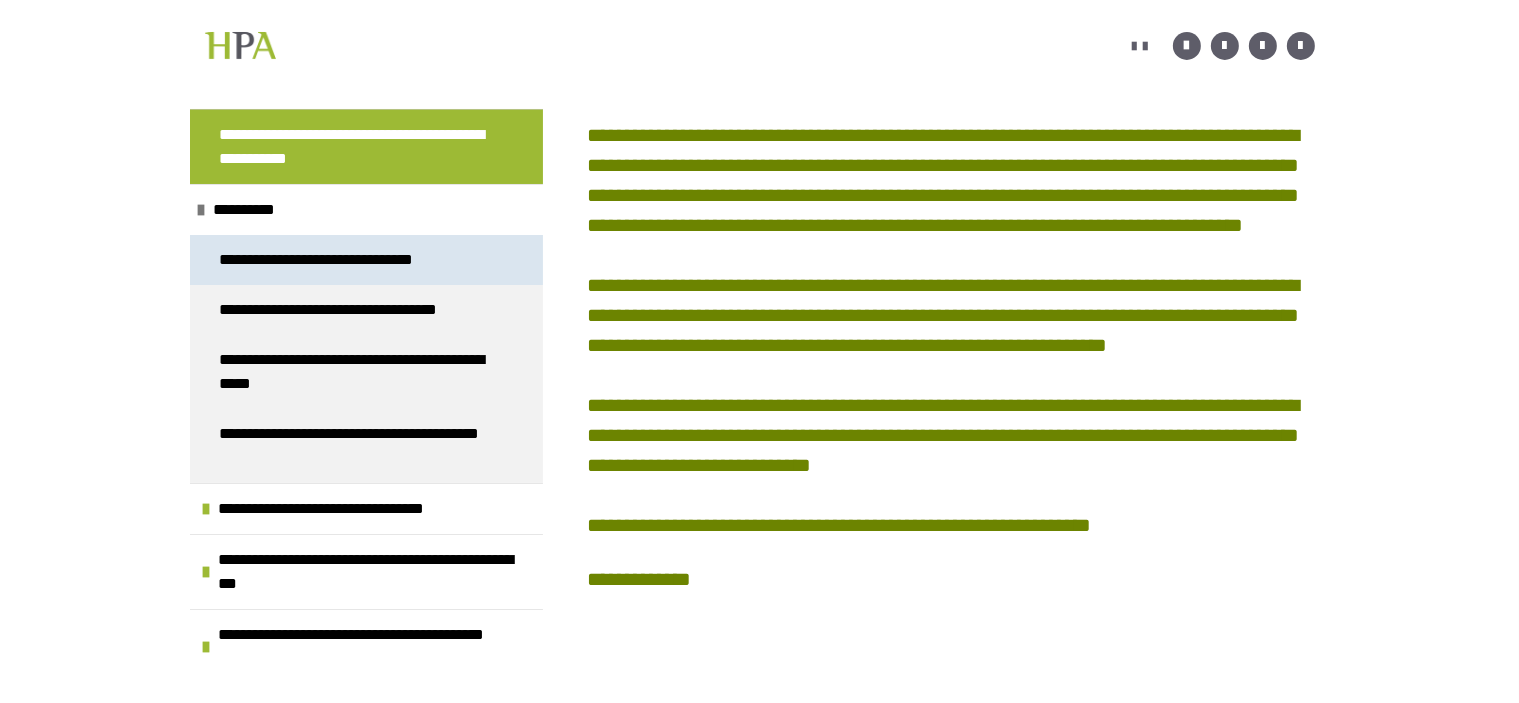 click on "**********" at bounding box center (330, 260) 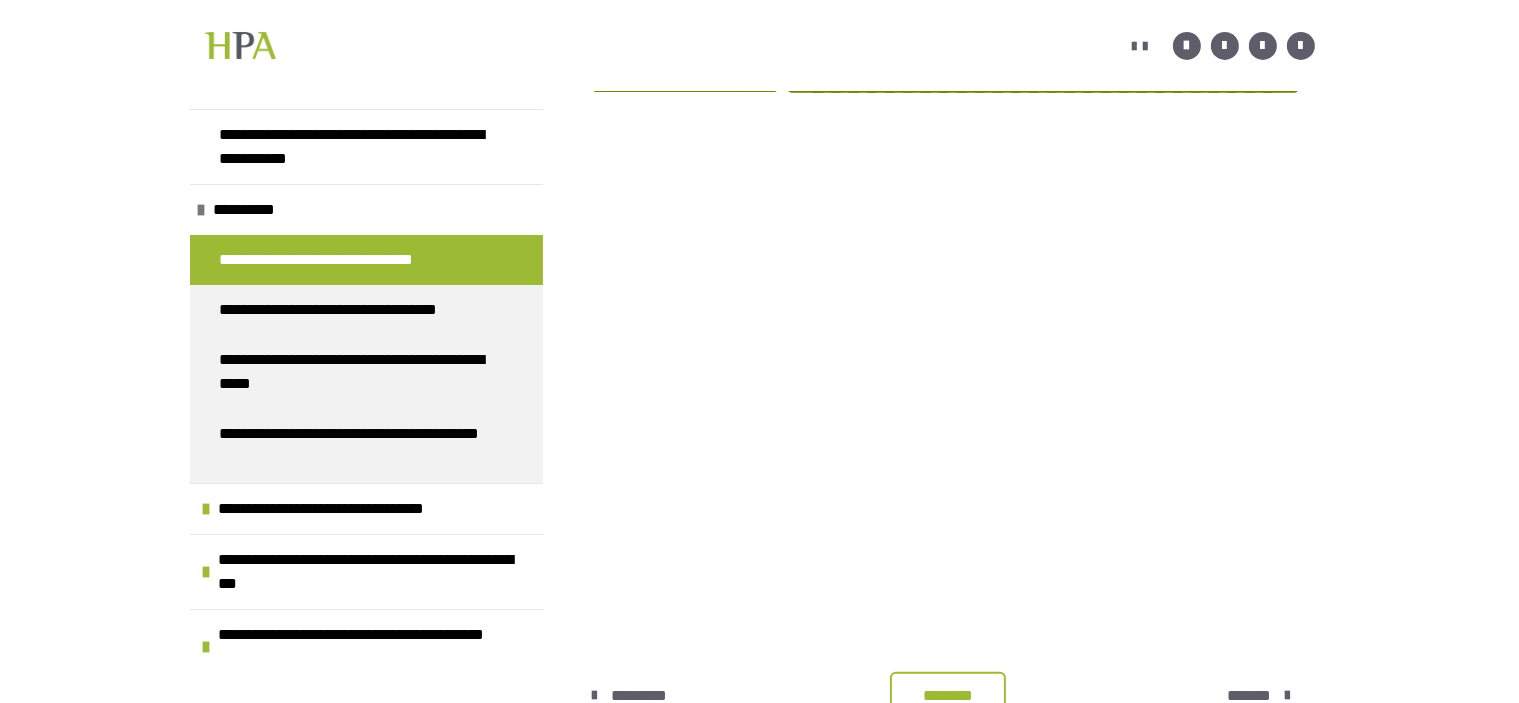 click at bounding box center (951, 546) 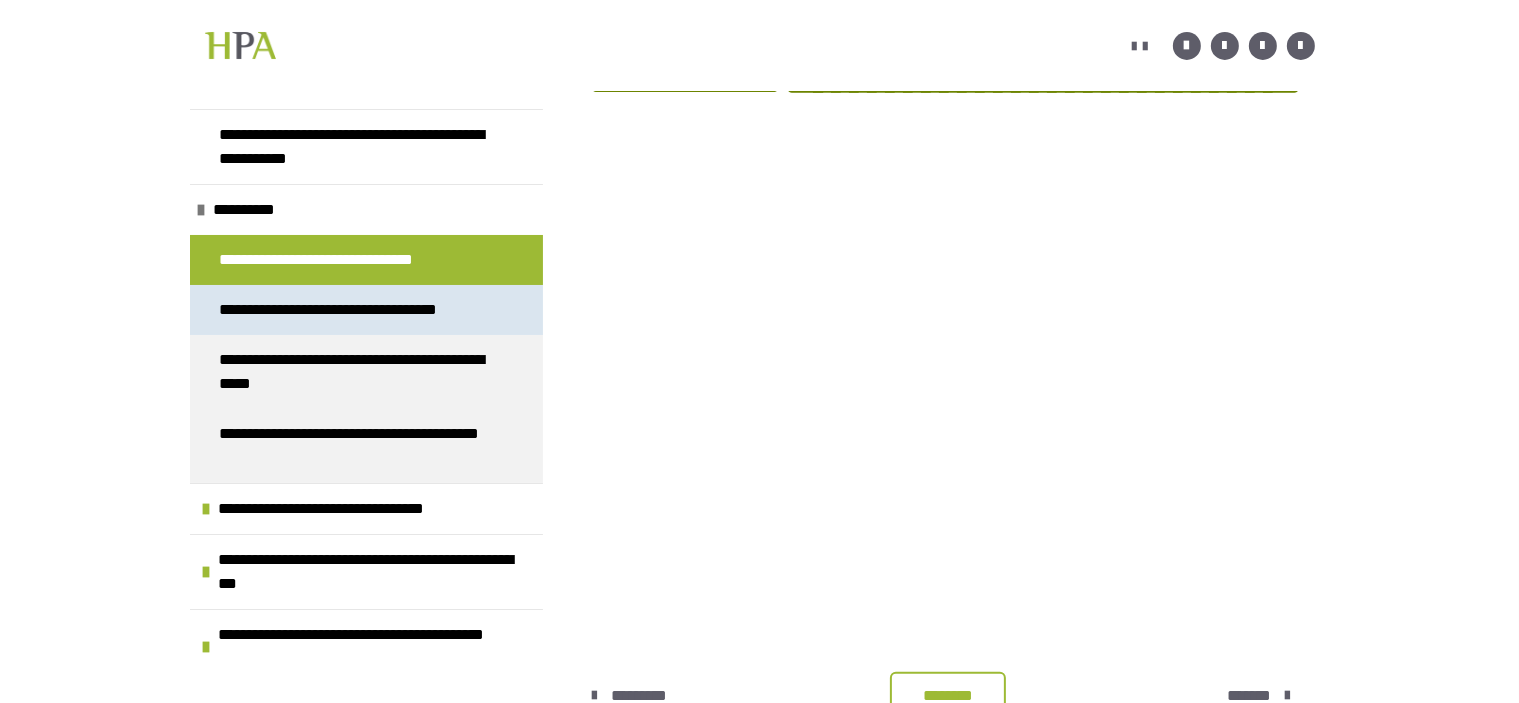 click on "**********" at bounding box center (349, 310) 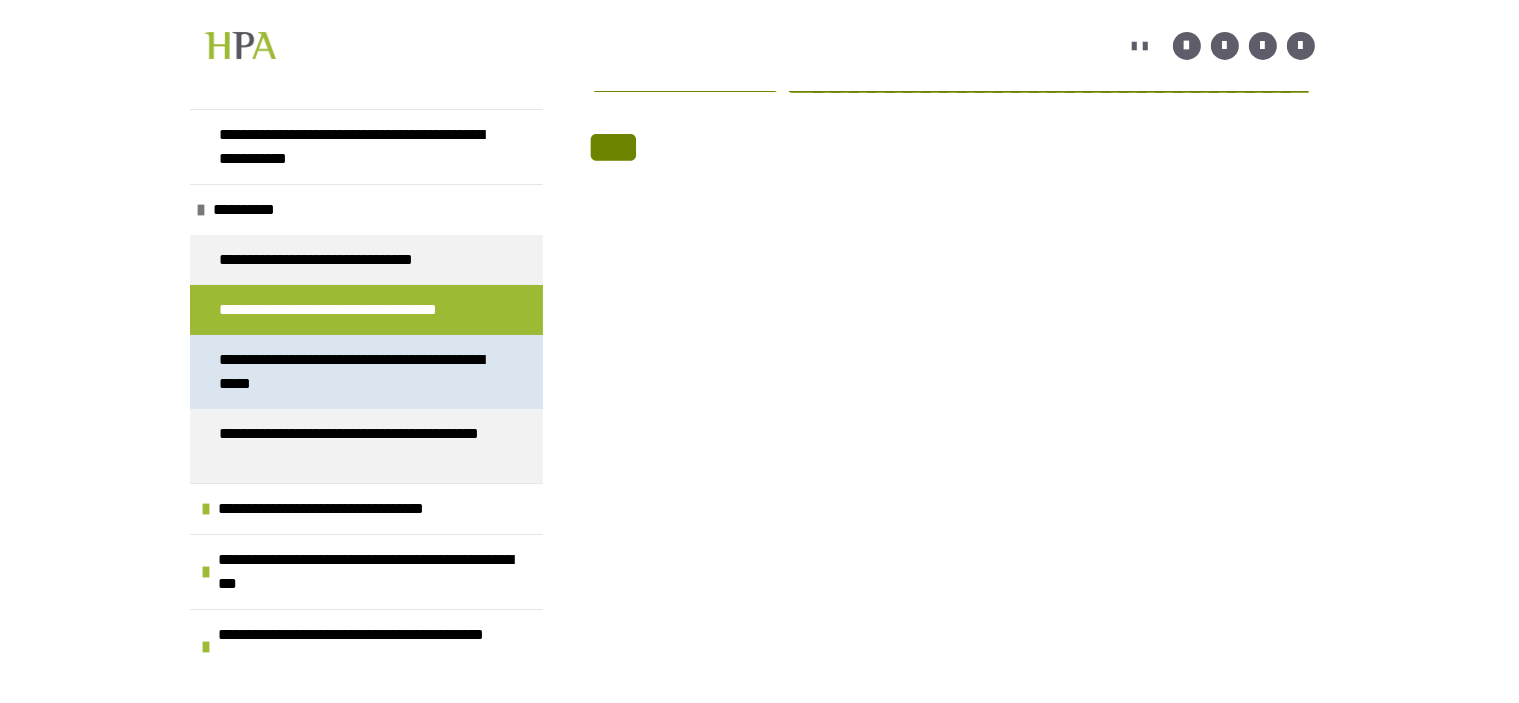 click on "**********" at bounding box center [358, 372] 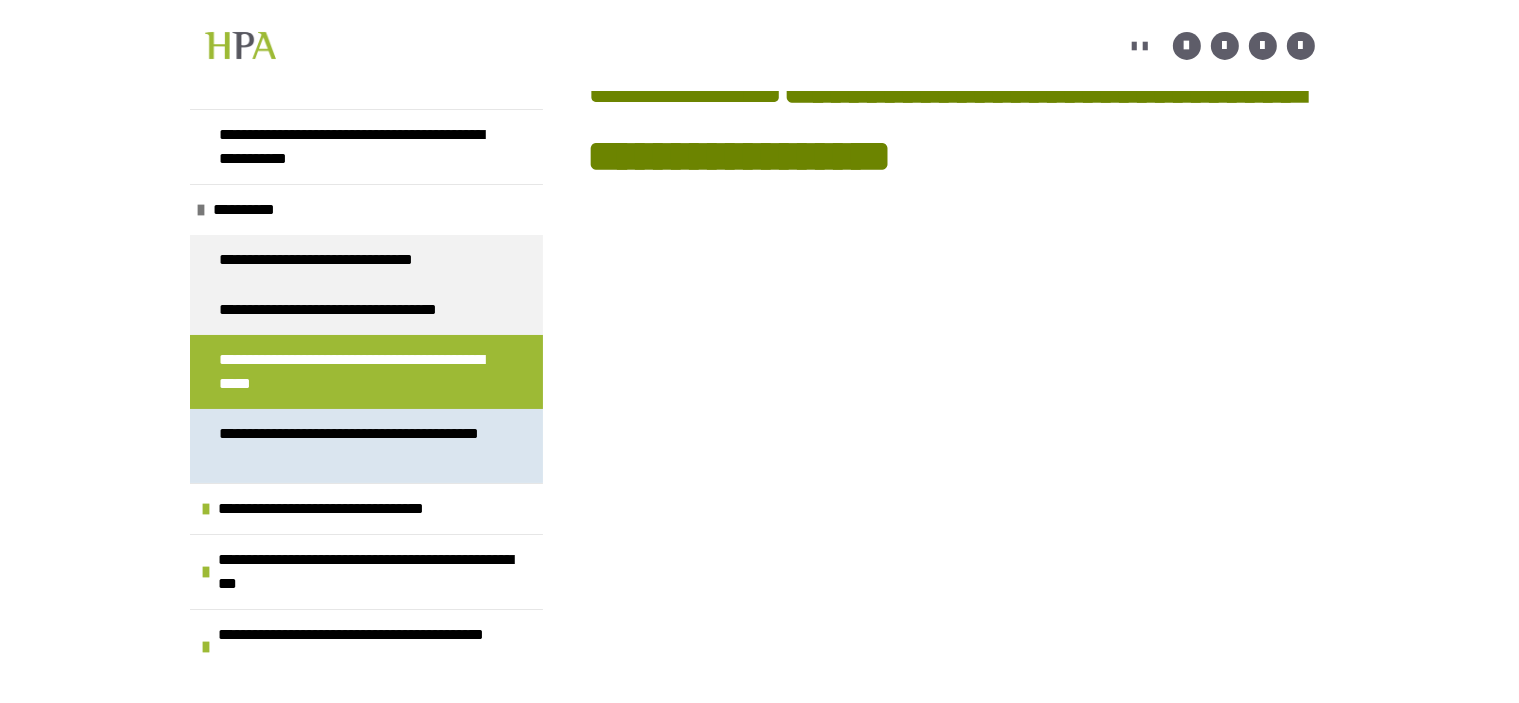 click on "**********" at bounding box center [358, 446] 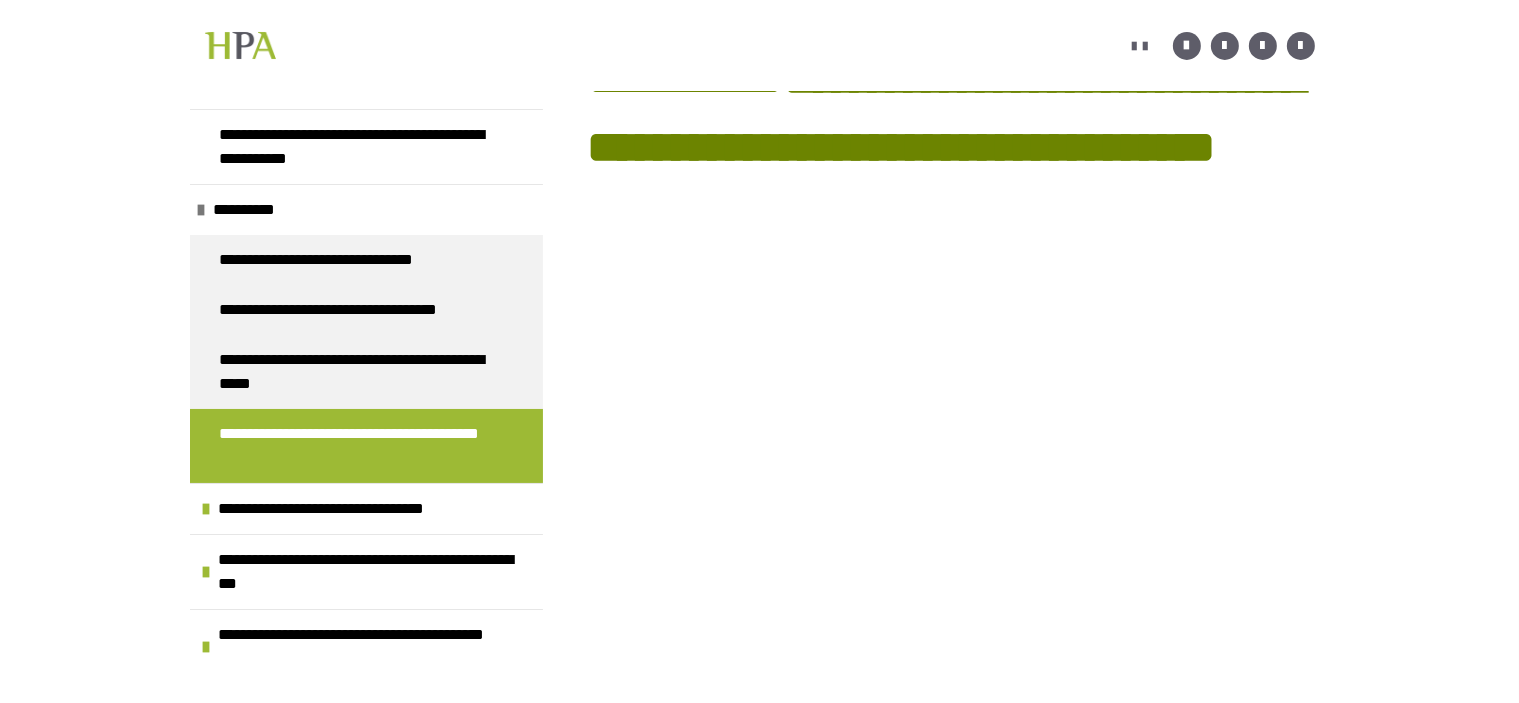 click on "**********" at bounding box center [759, 284] 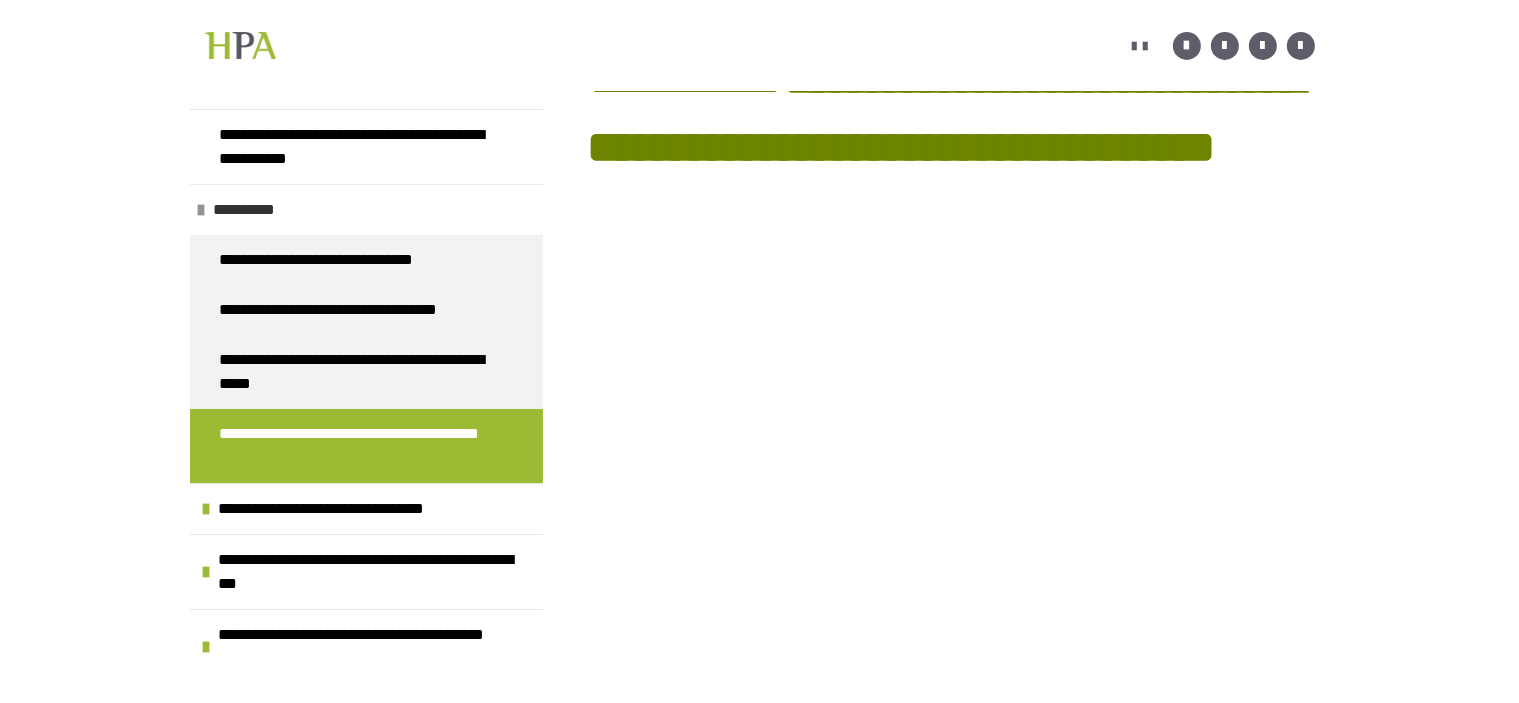 click at bounding box center [202, 210] 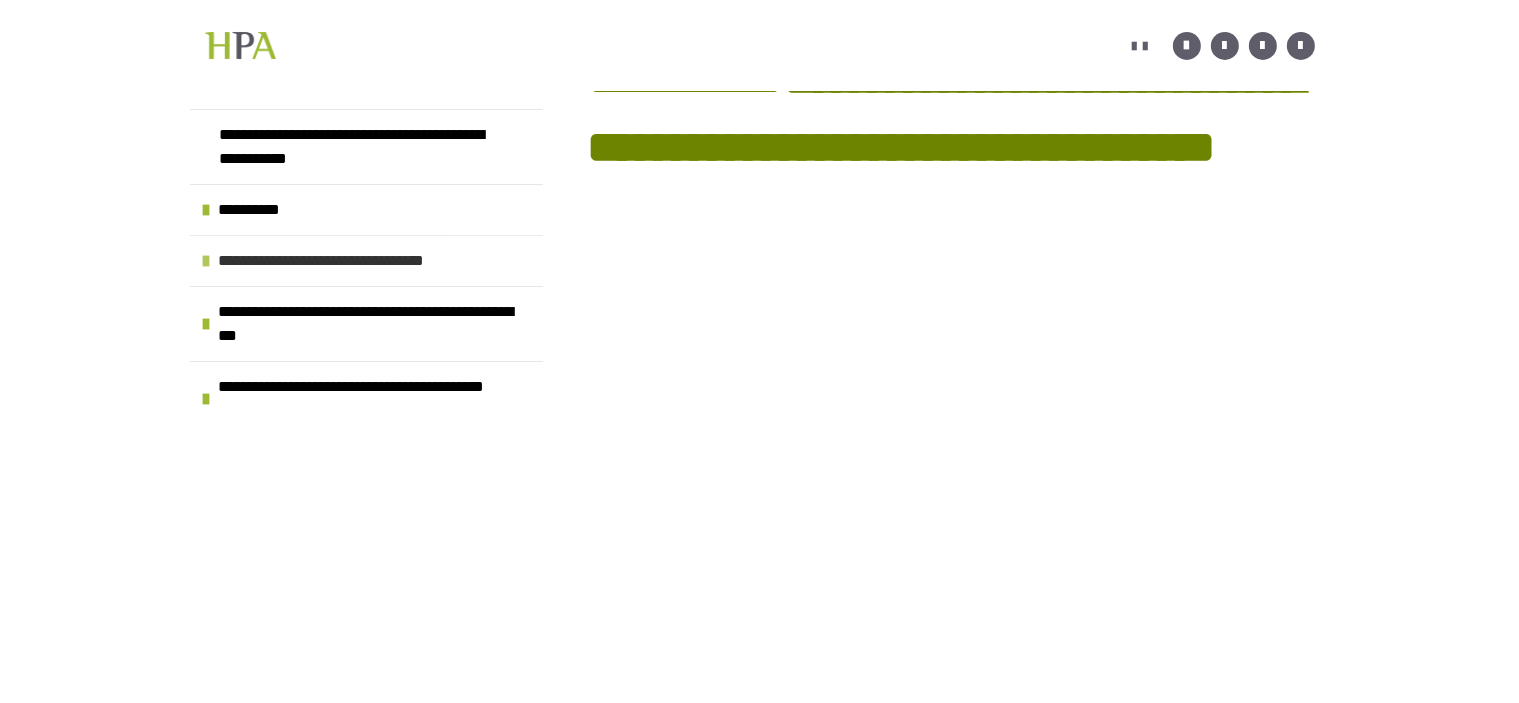 click at bounding box center (207, 261) 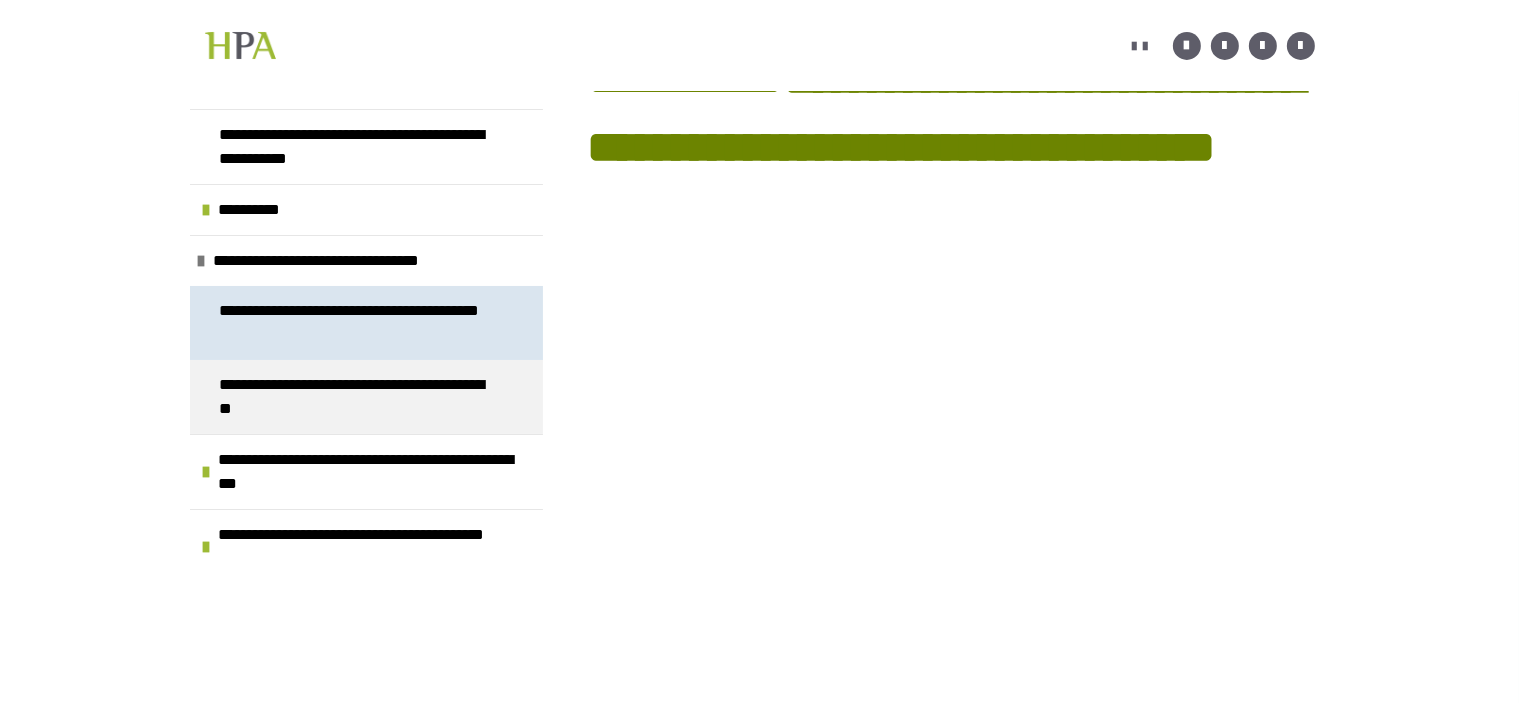 click on "**********" at bounding box center (358, 323) 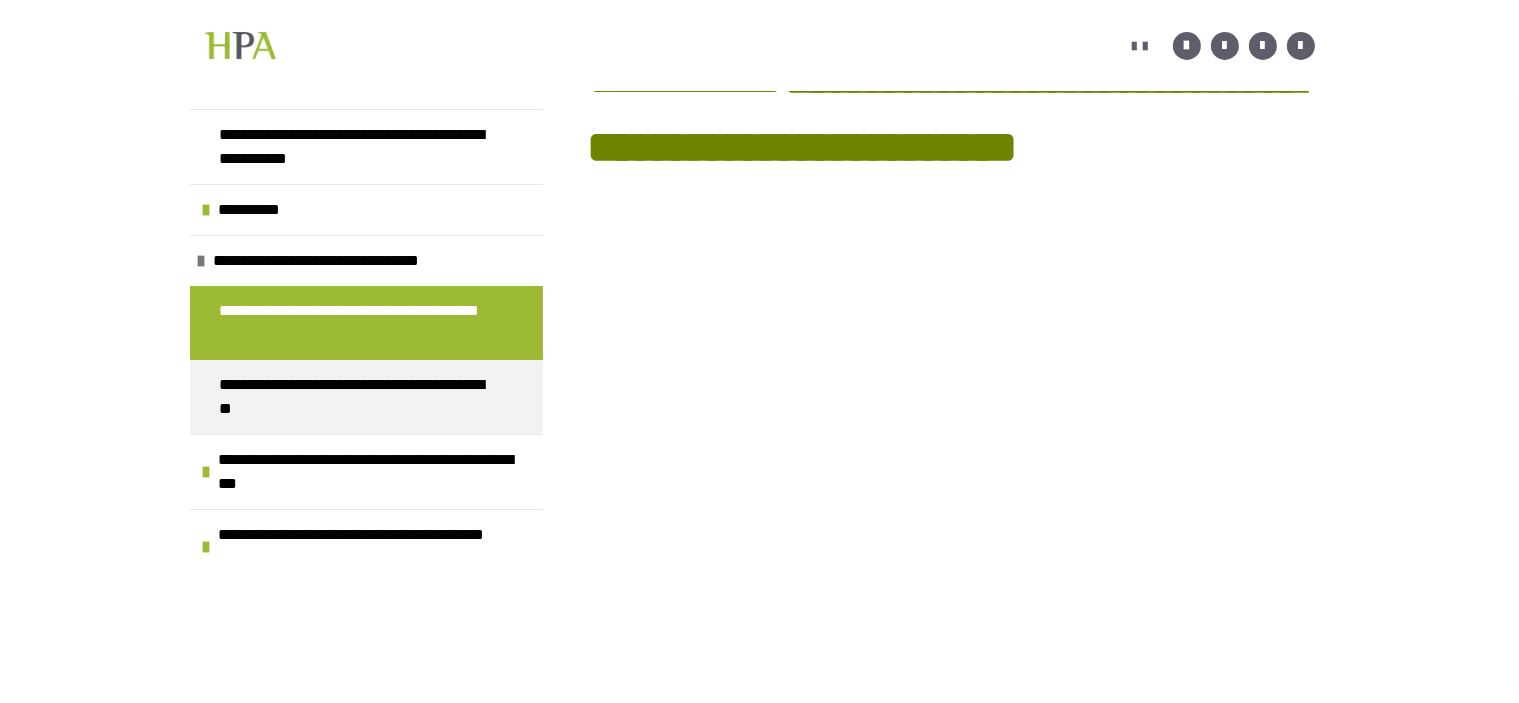 click at bounding box center [951, 682] 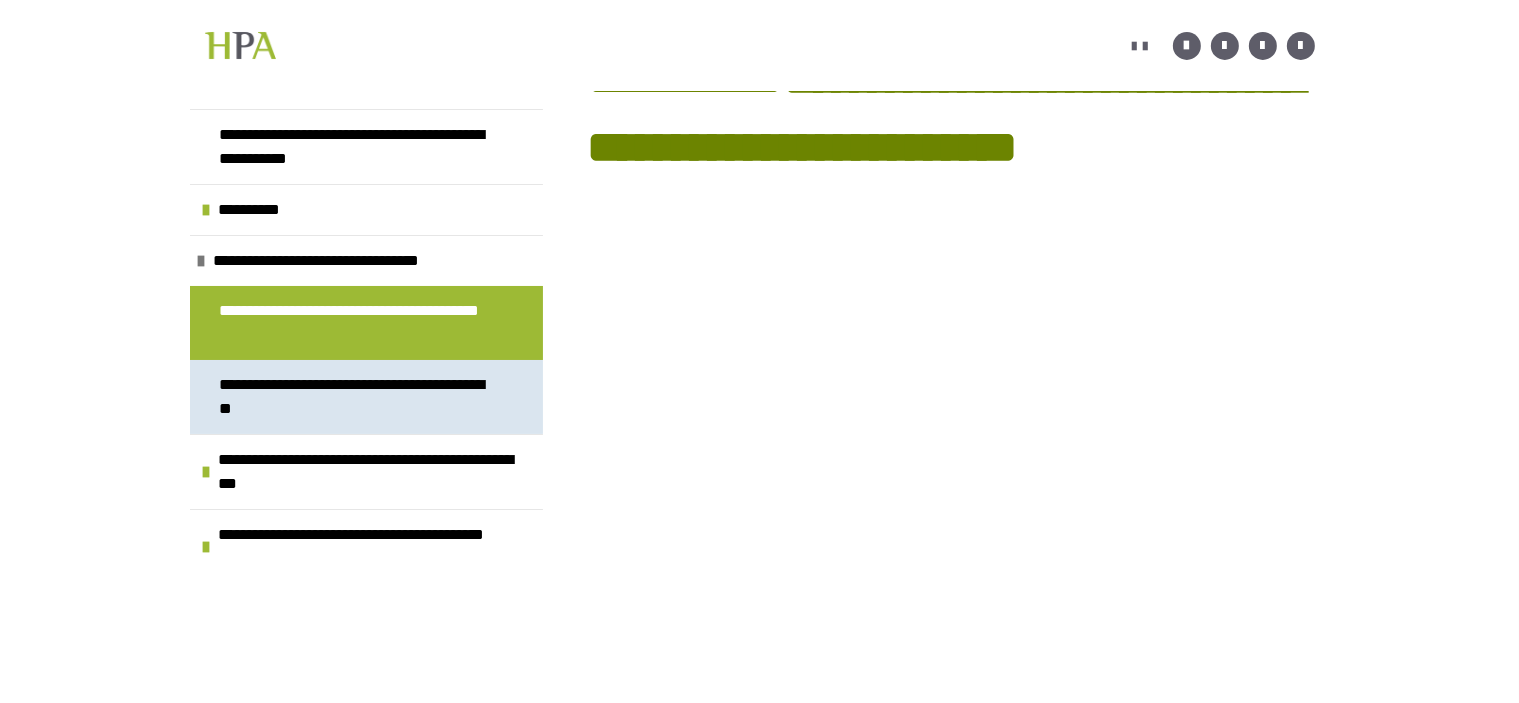 click on "**********" at bounding box center (358, 397) 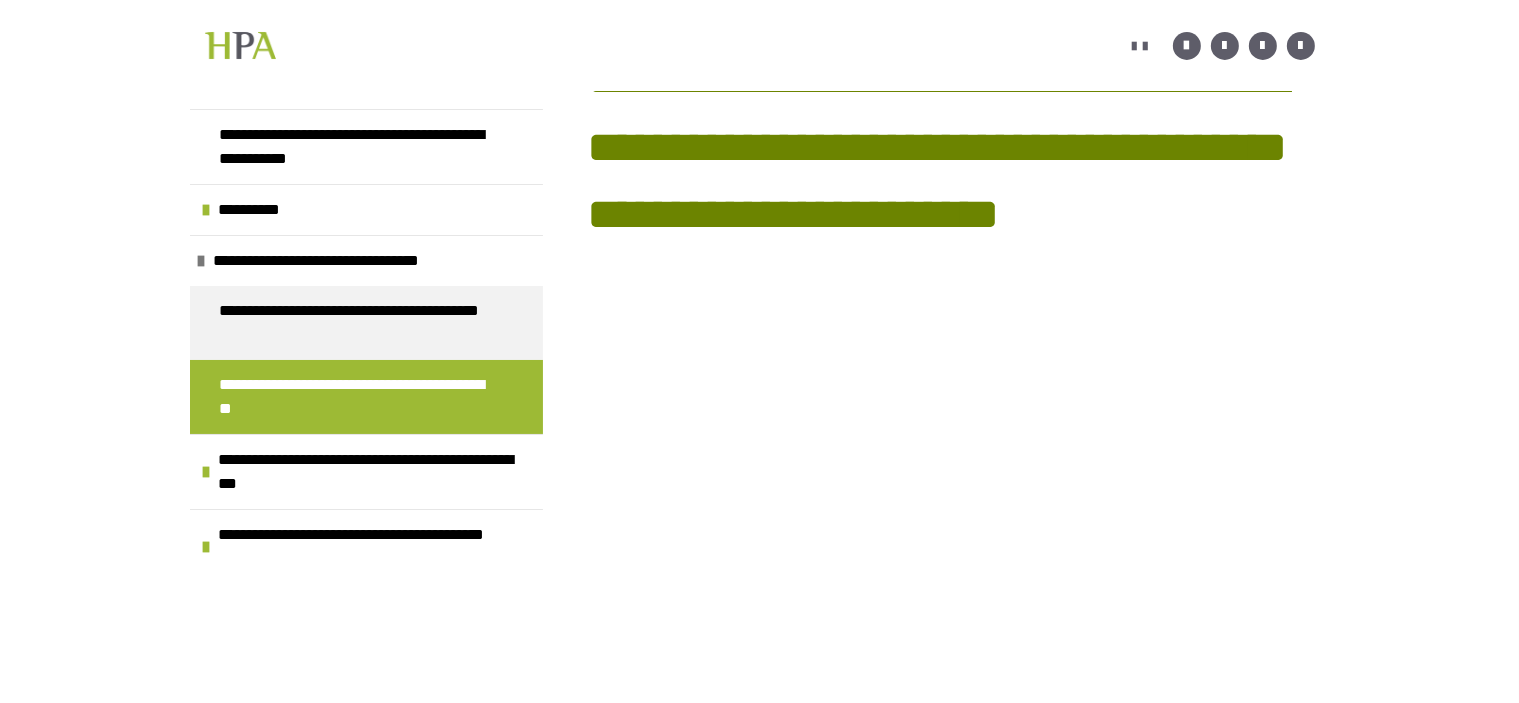 click at bounding box center (951, 681) 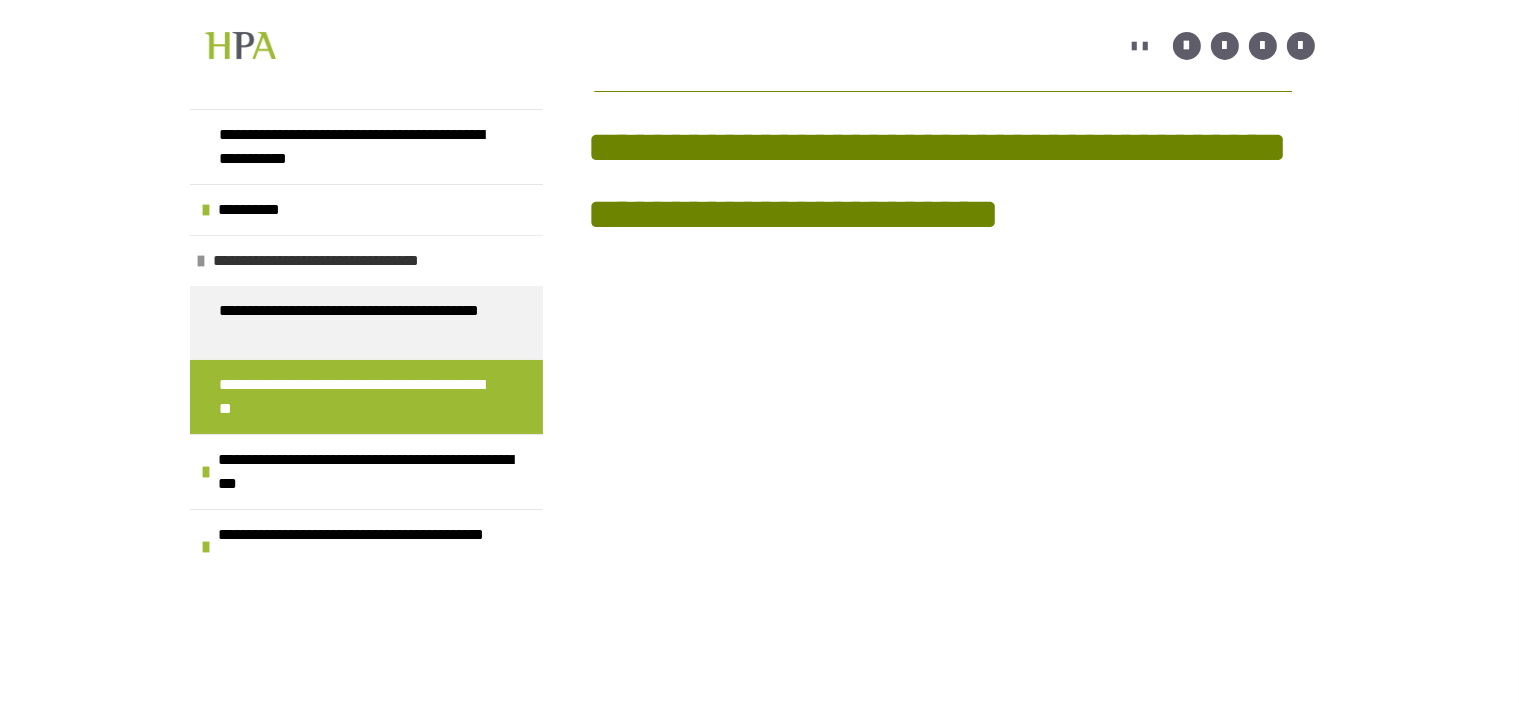 click at bounding box center [202, 261] 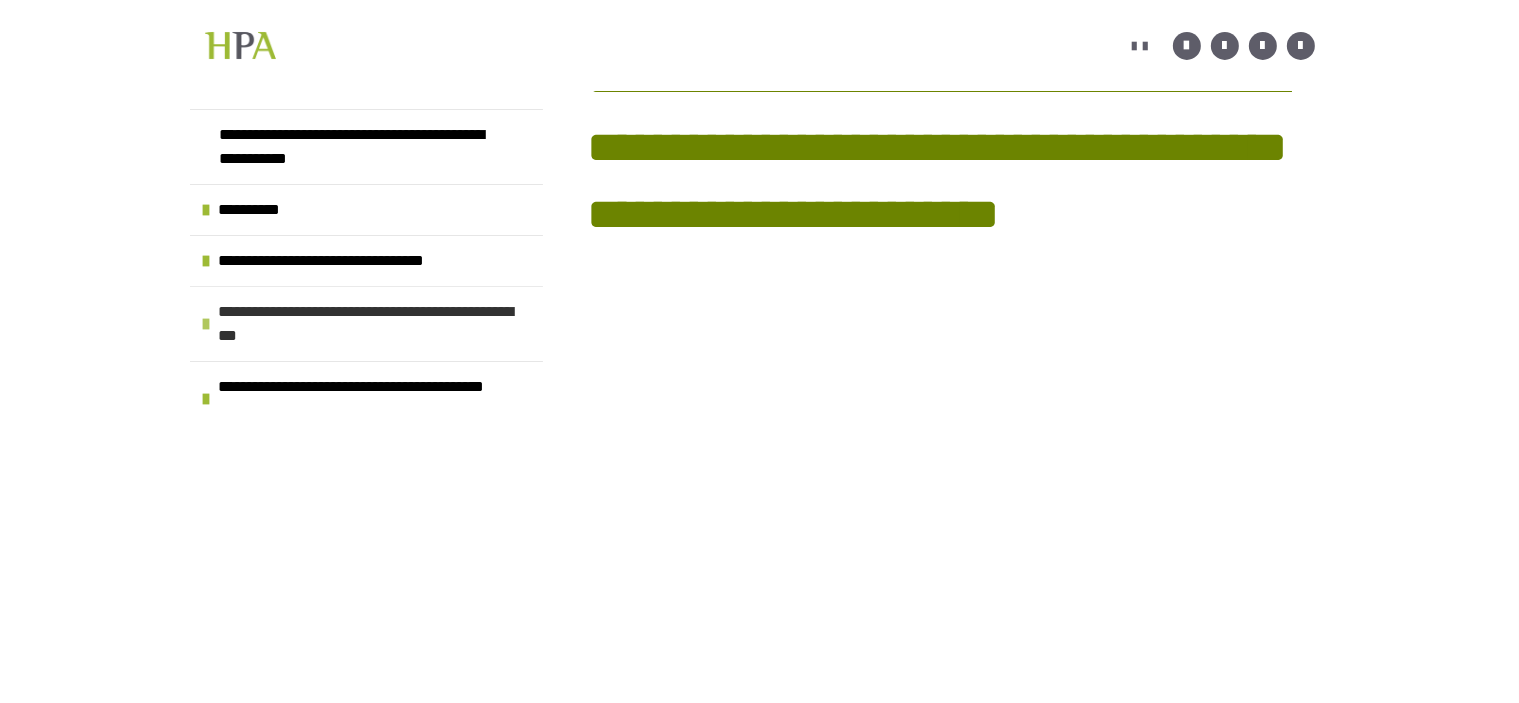 click on "**********" at bounding box center [366, 323] 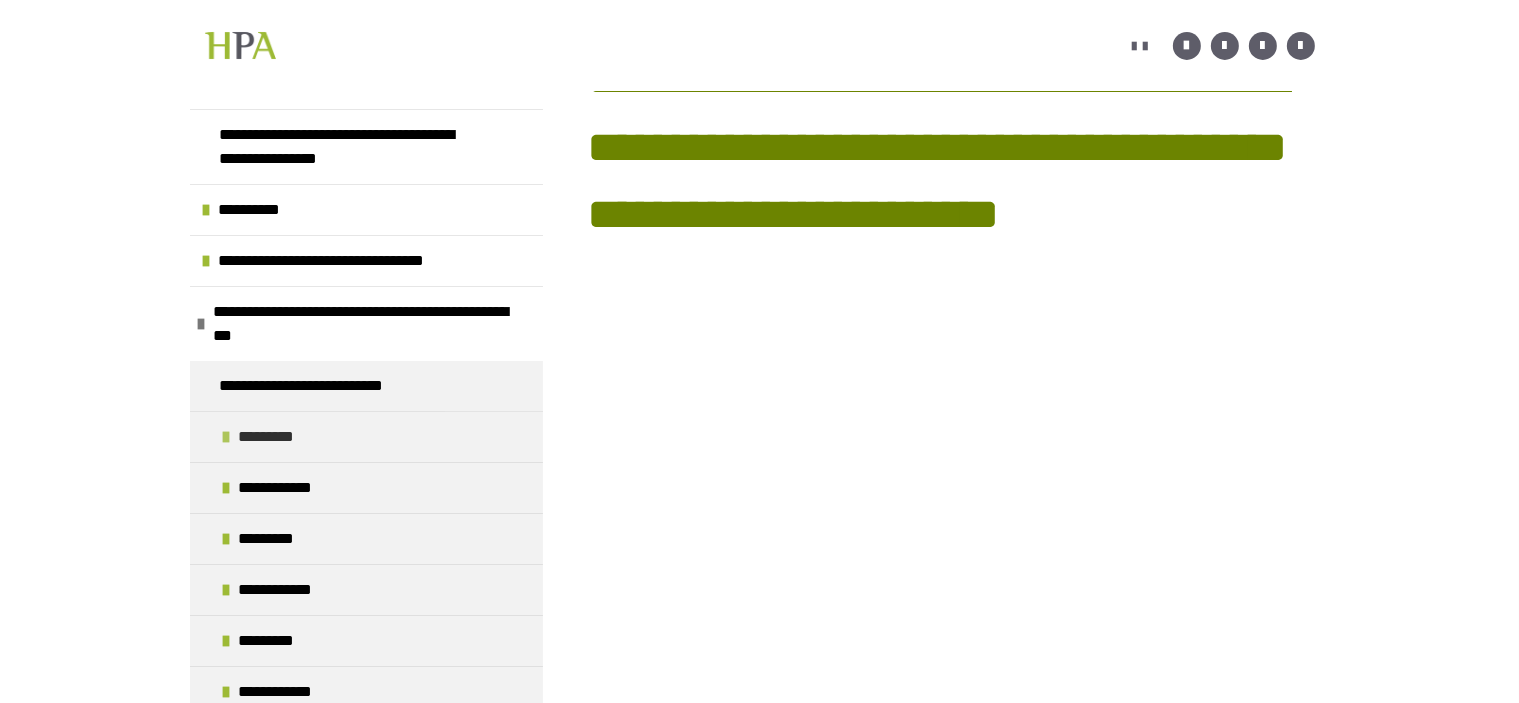 click on "*********" at bounding box center [278, 437] 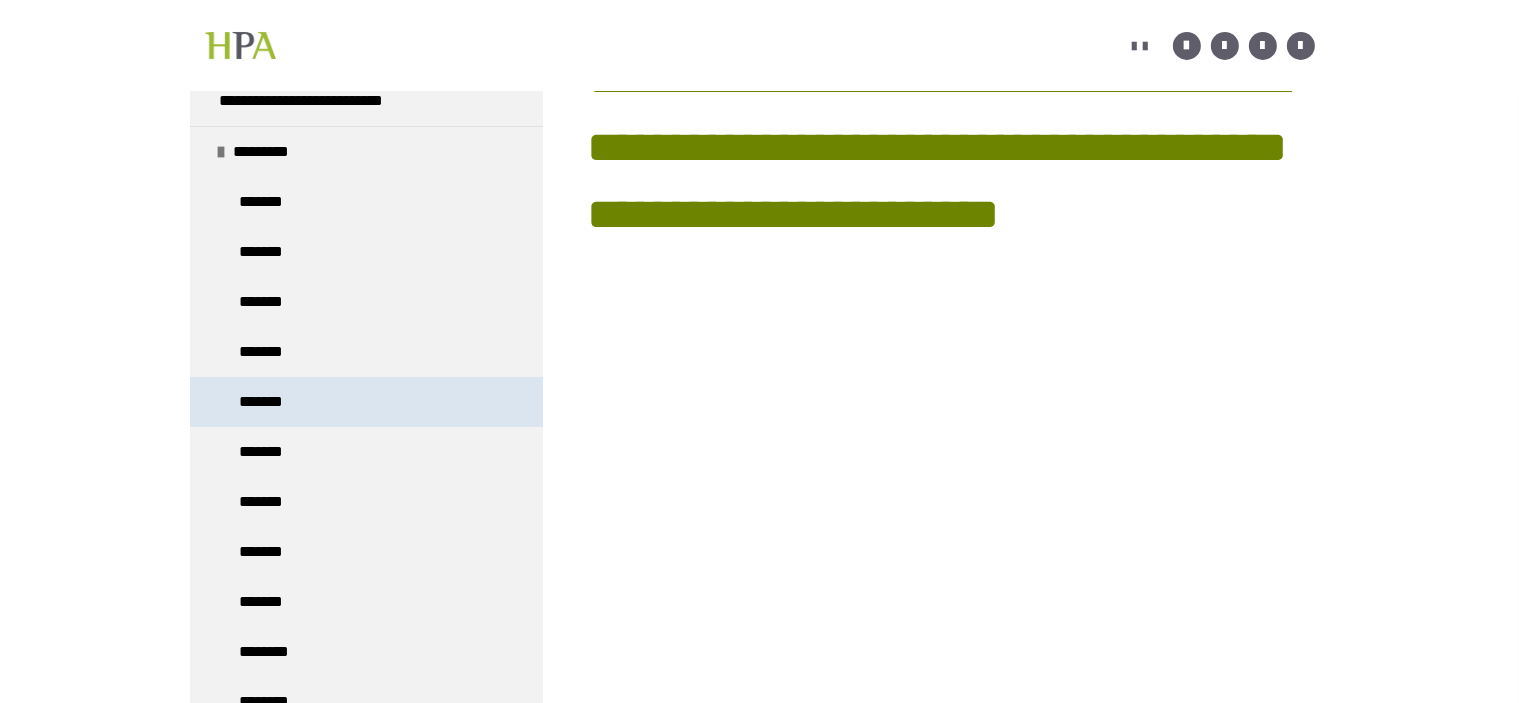 scroll, scrollTop: 200, scrollLeft: 0, axis: vertical 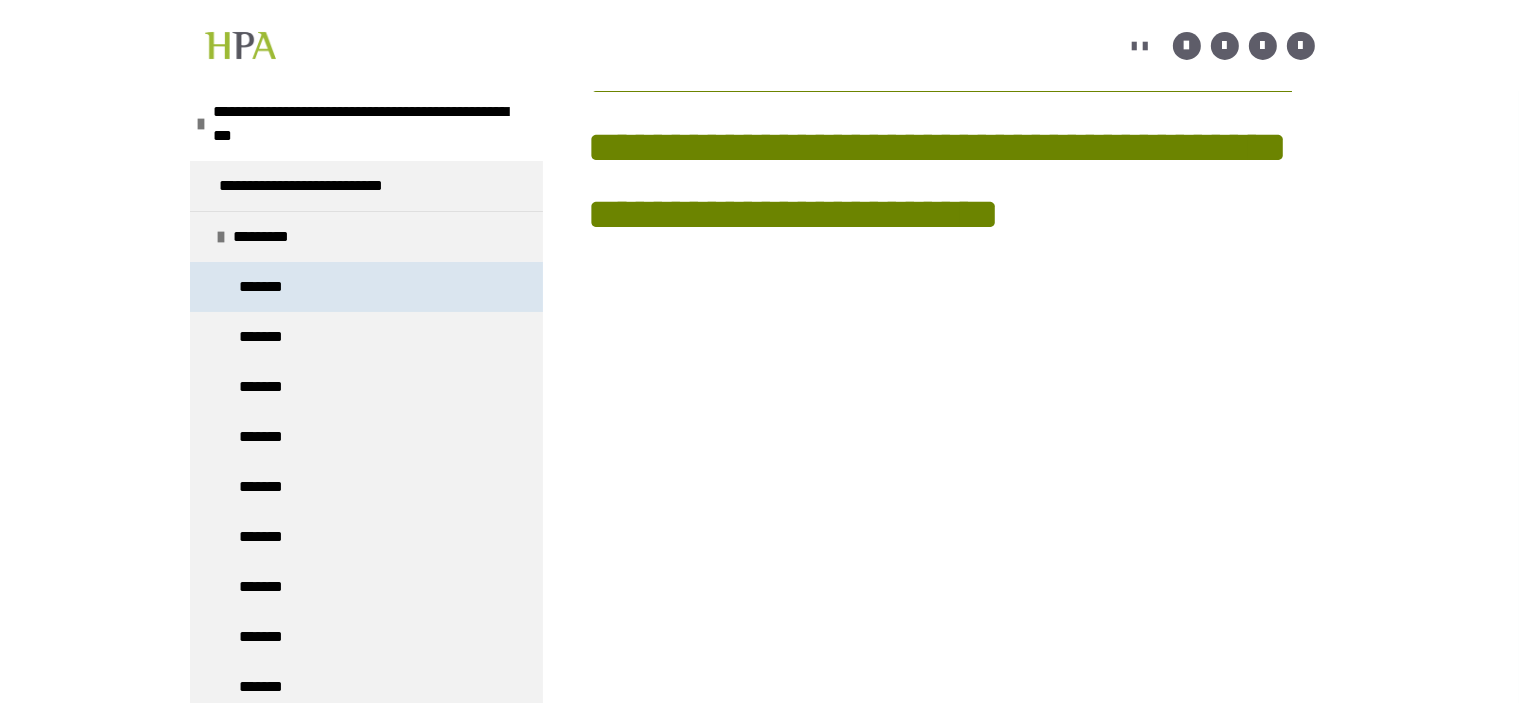 click on "*******" at bounding box center [267, 287] 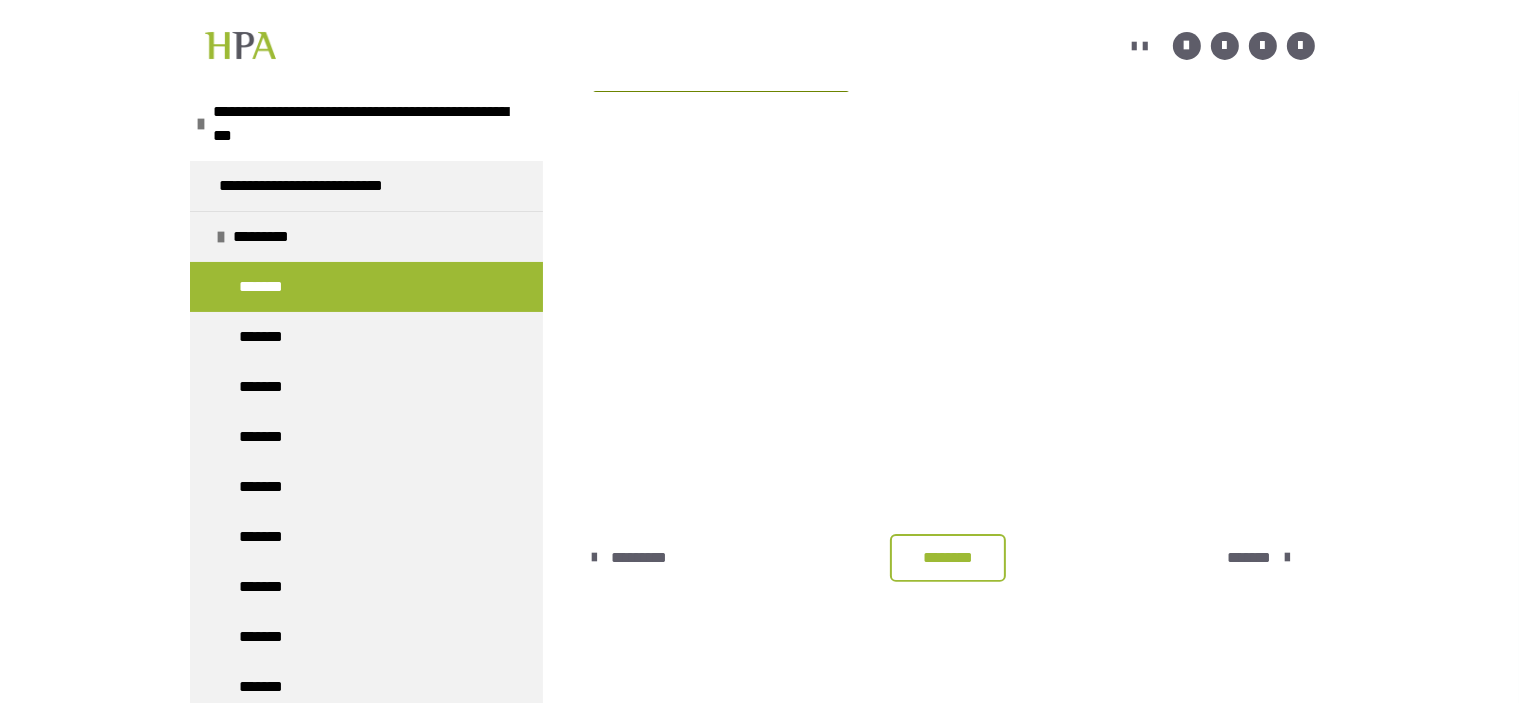 scroll, scrollTop: 207, scrollLeft: 0, axis: vertical 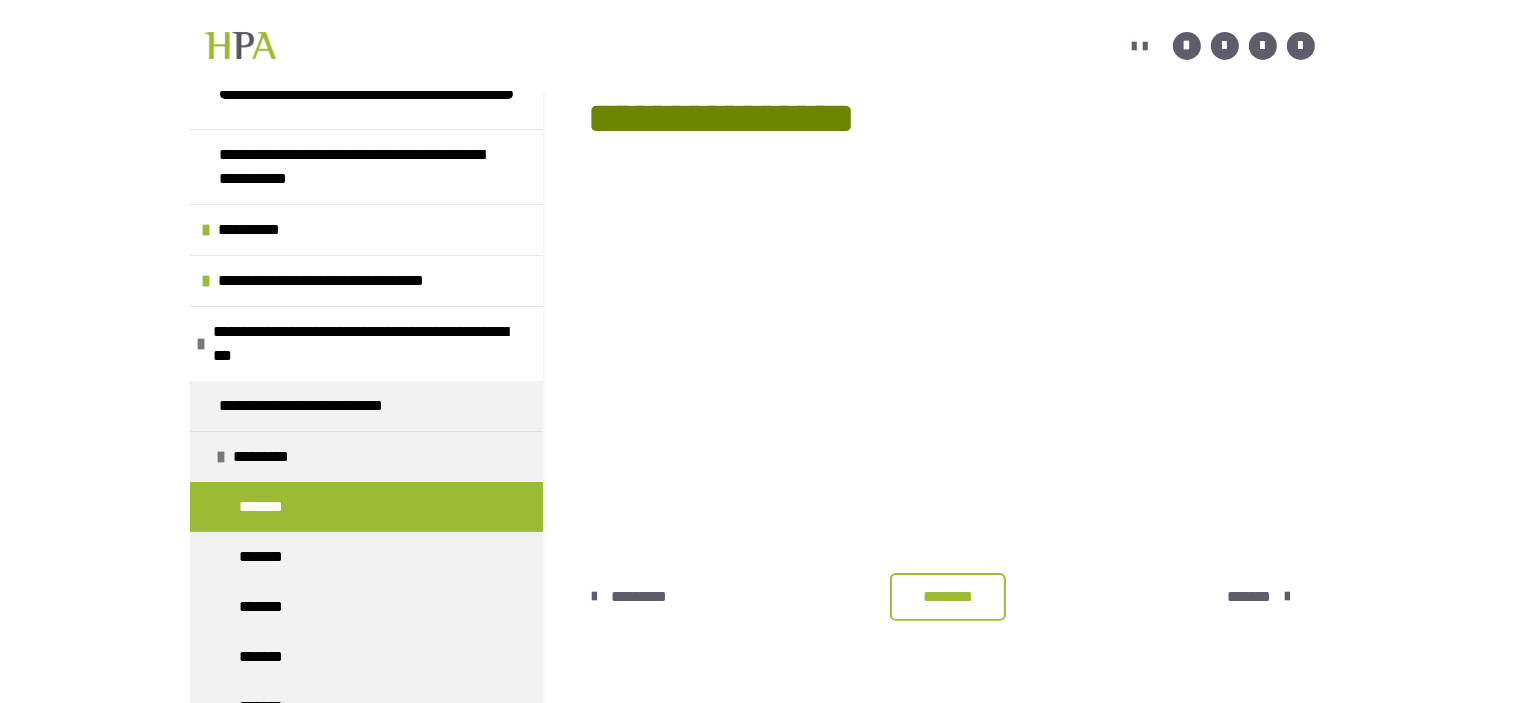 click on "**********" at bounding box center [759, 1328] 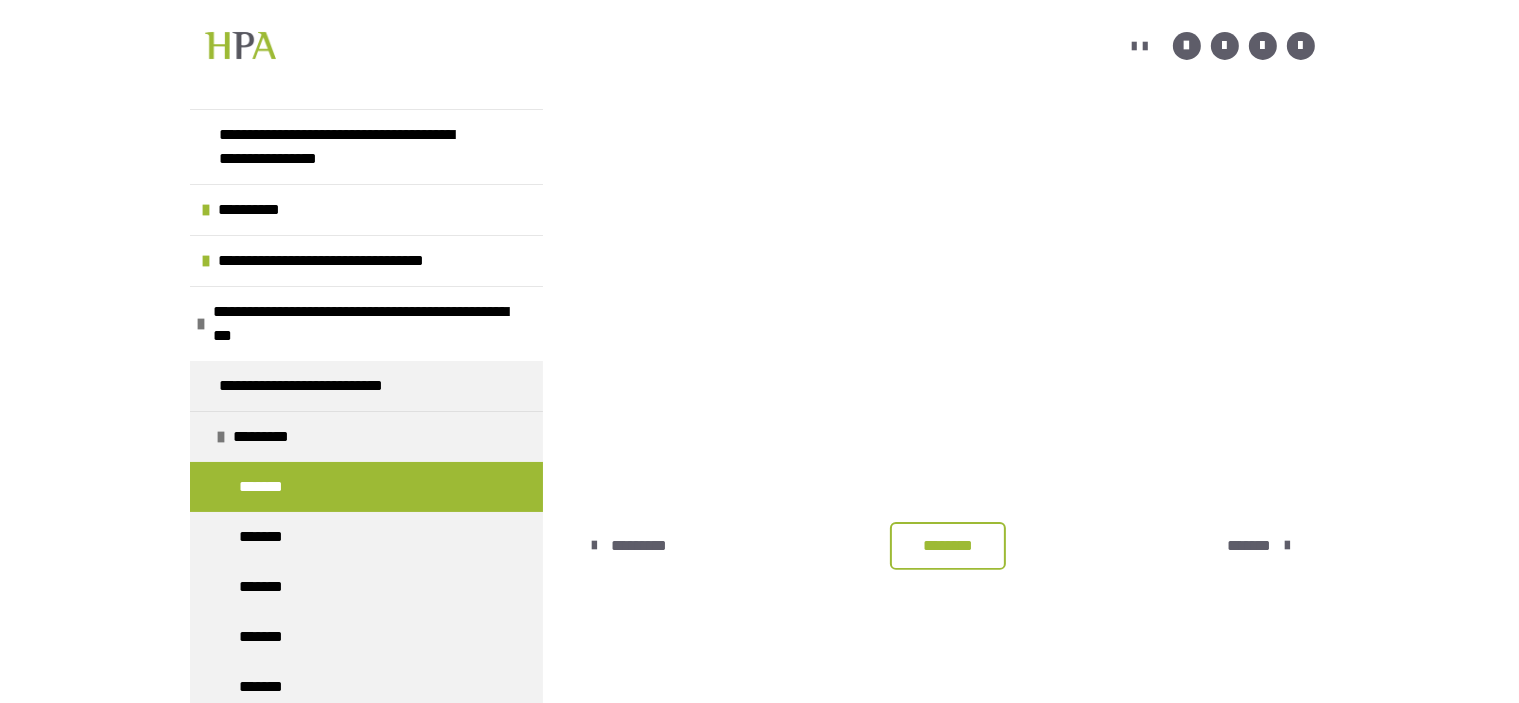 scroll, scrollTop: 431, scrollLeft: 0, axis: vertical 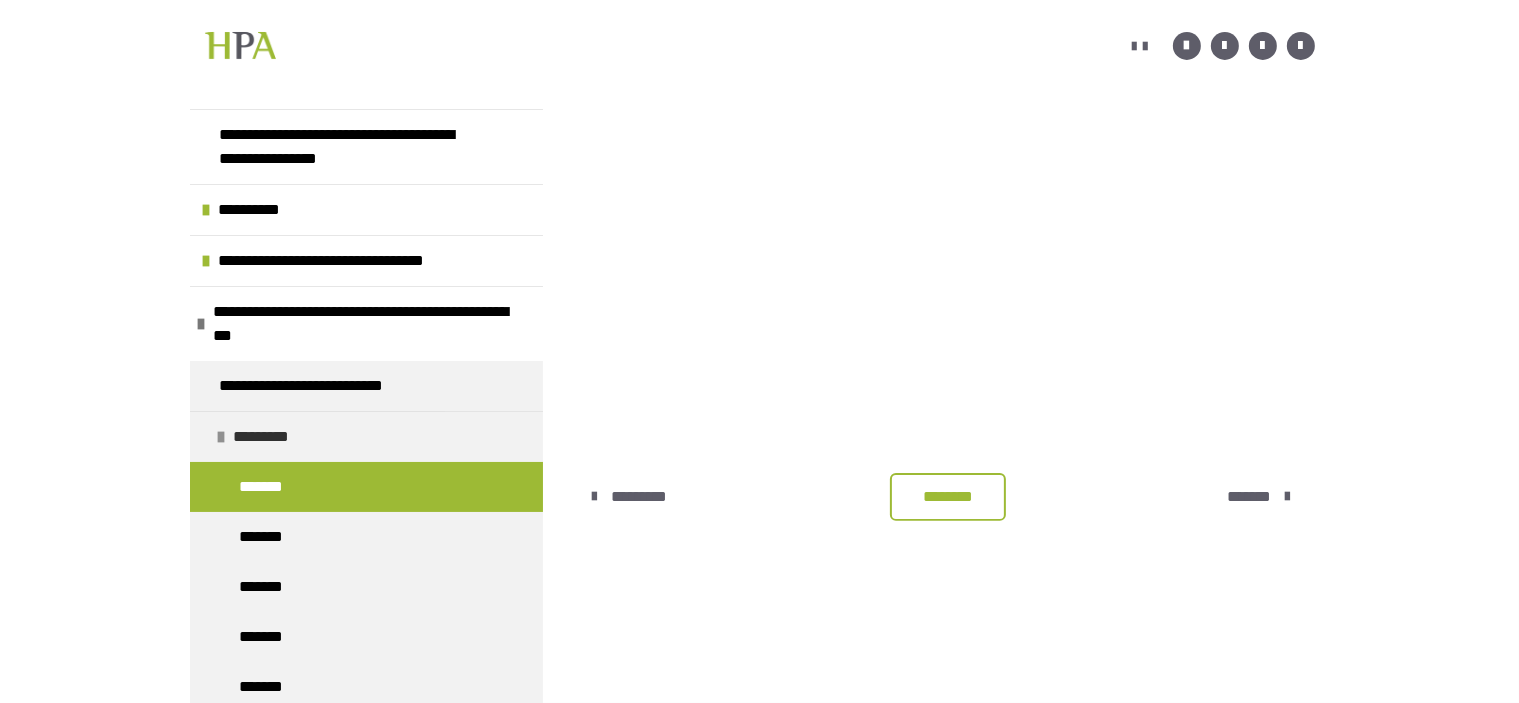 click at bounding box center [222, 437] 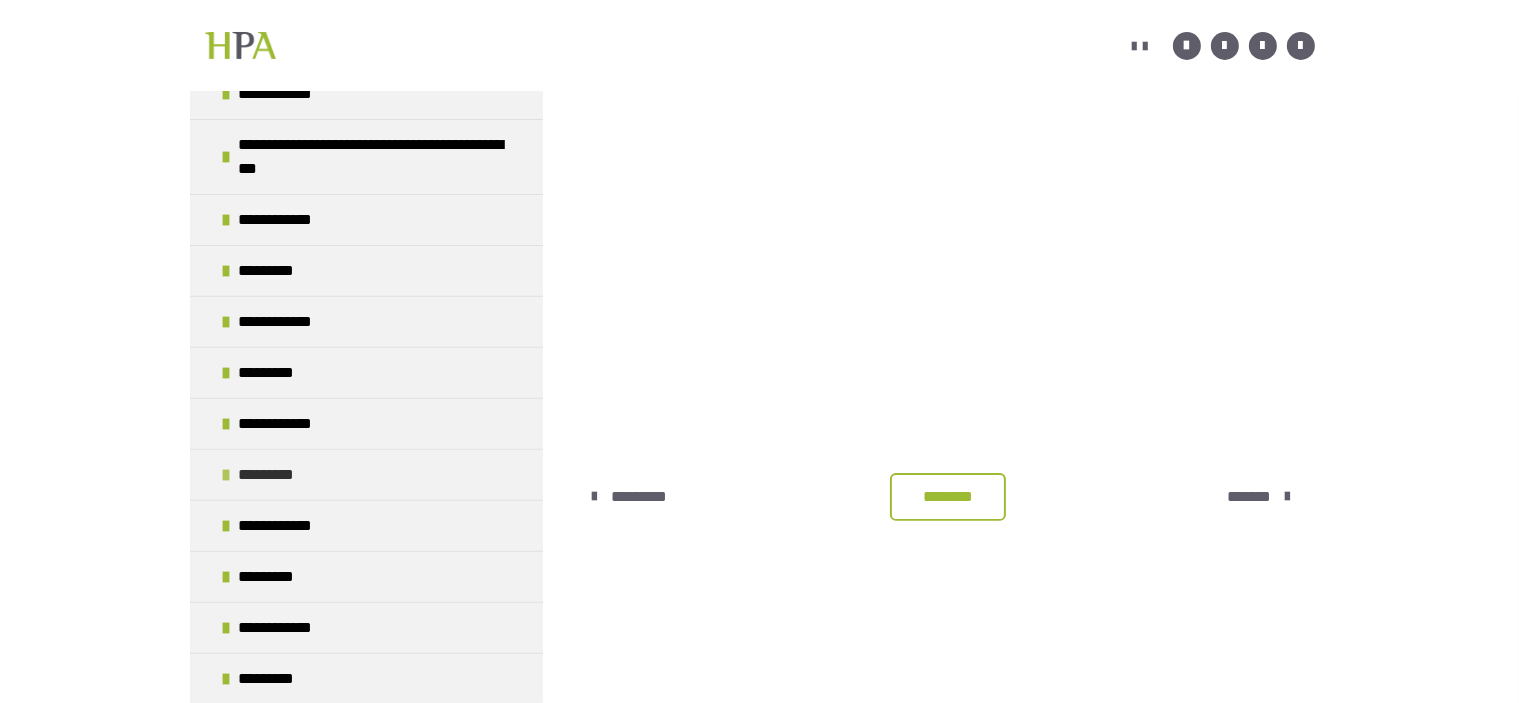 scroll, scrollTop: 766, scrollLeft: 0, axis: vertical 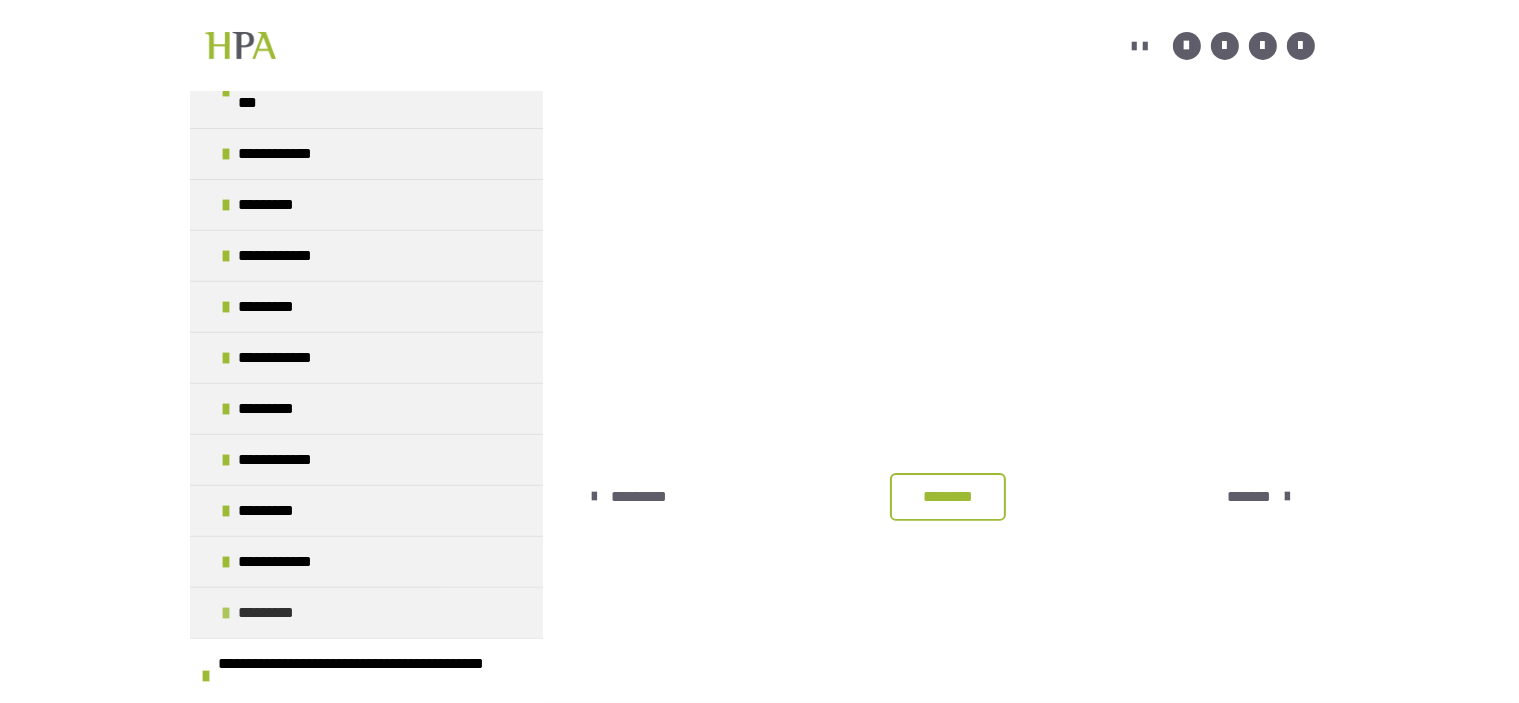 click at bounding box center [227, 613] 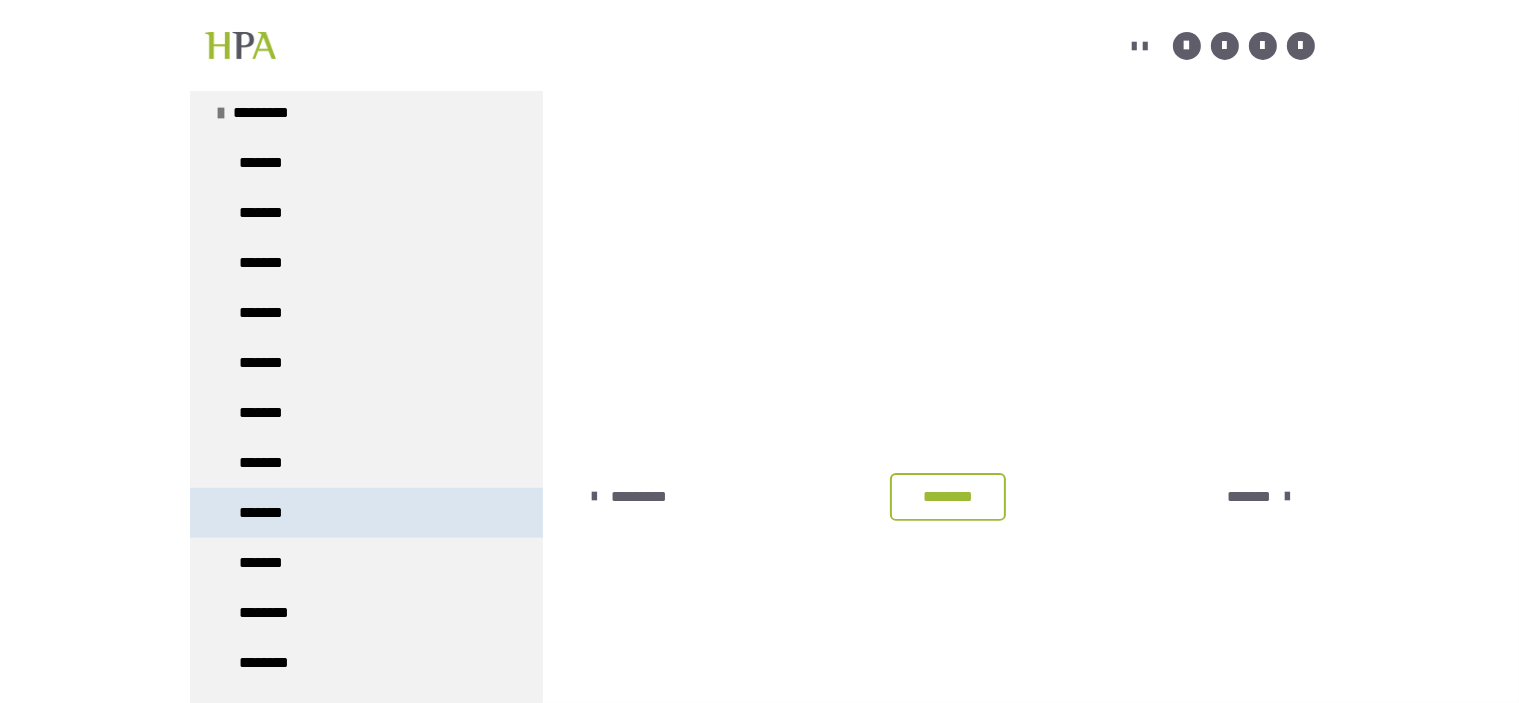 scroll, scrollTop: 966, scrollLeft: 0, axis: vertical 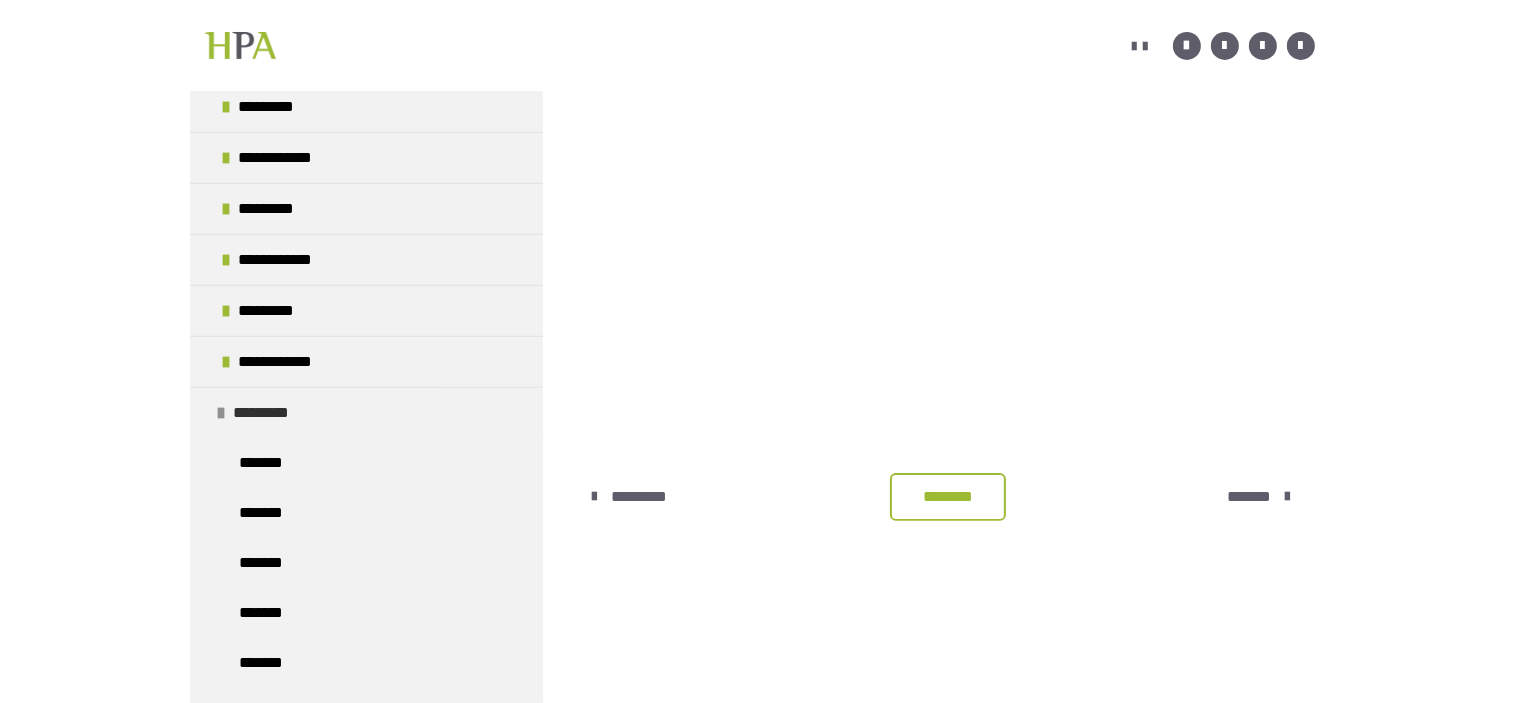 click at bounding box center (222, 413) 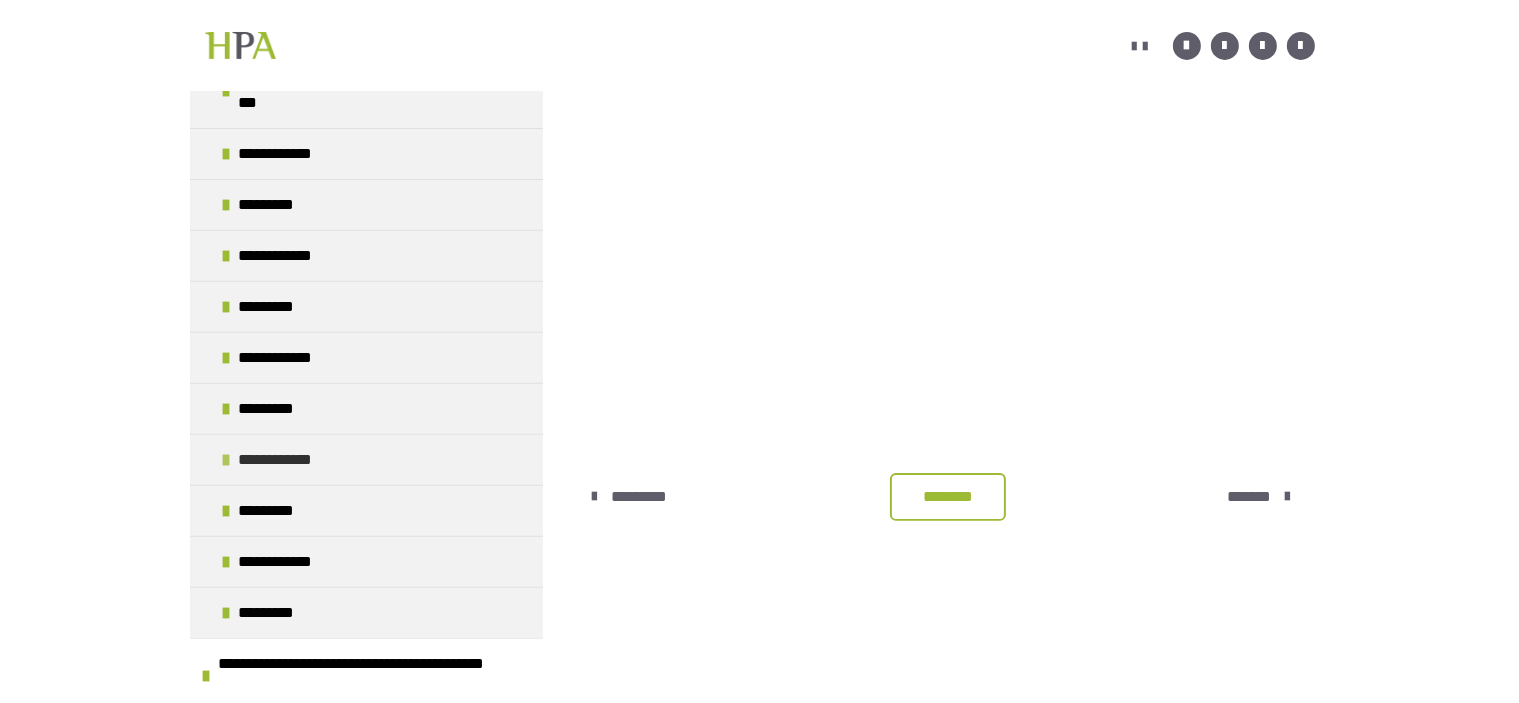 scroll, scrollTop: 366, scrollLeft: 0, axis: vertical 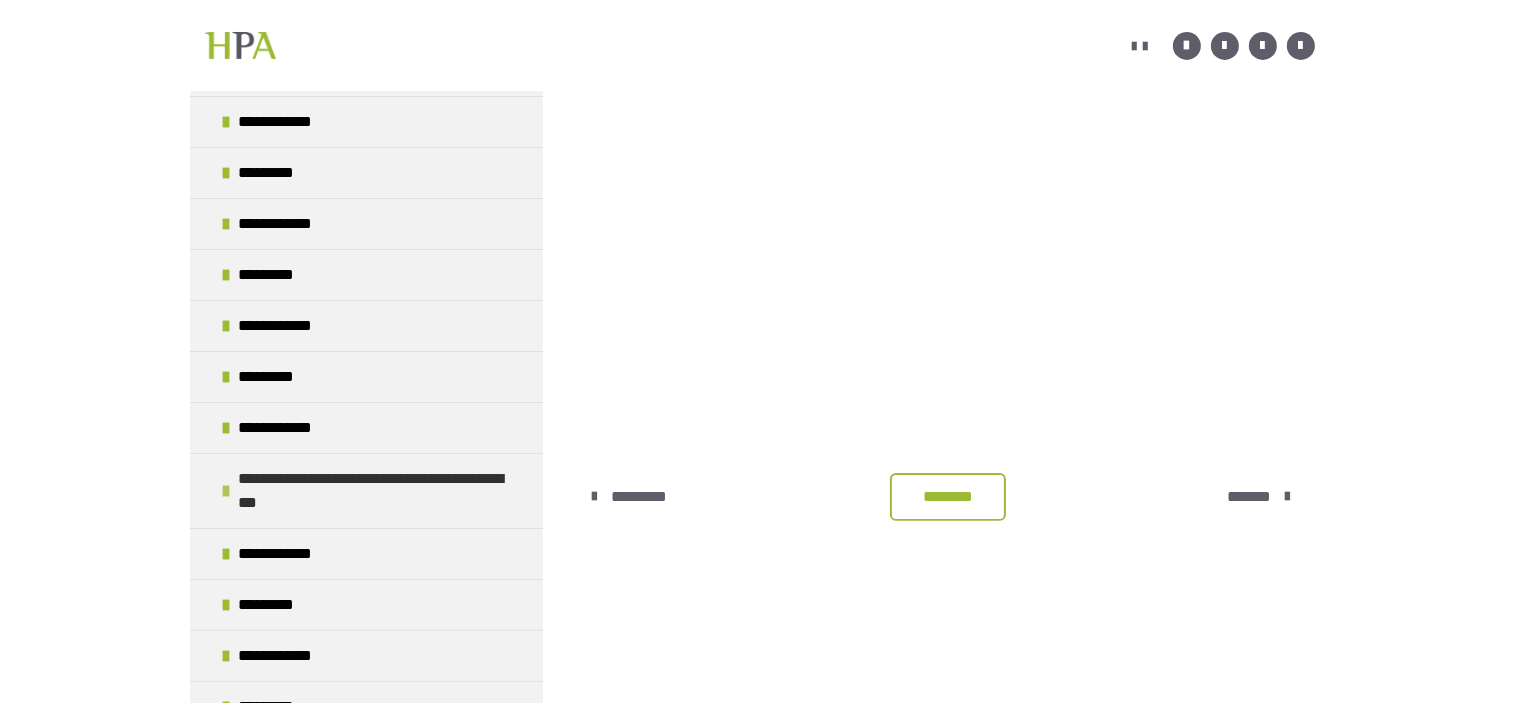 click at bounding box center (227, 491) 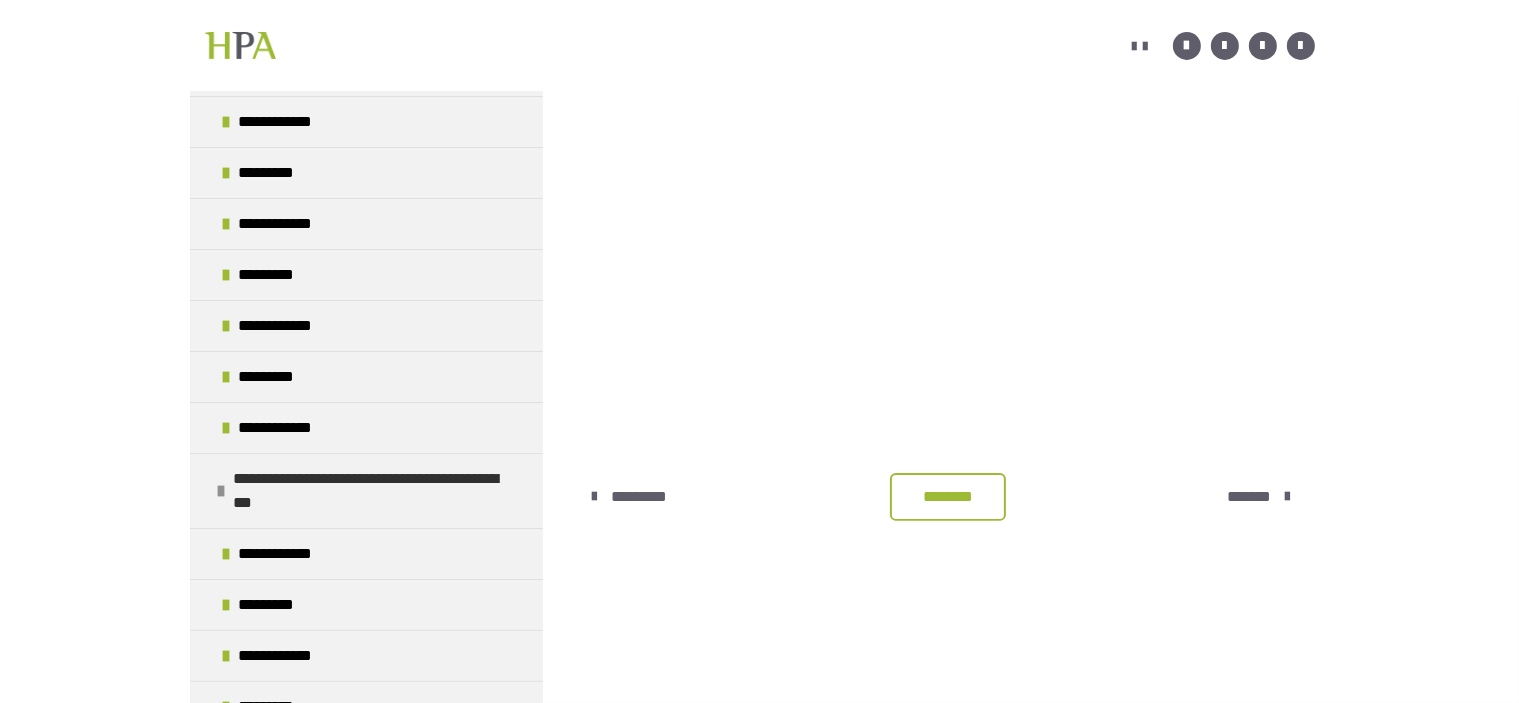 click at bounding box center (222, 491) 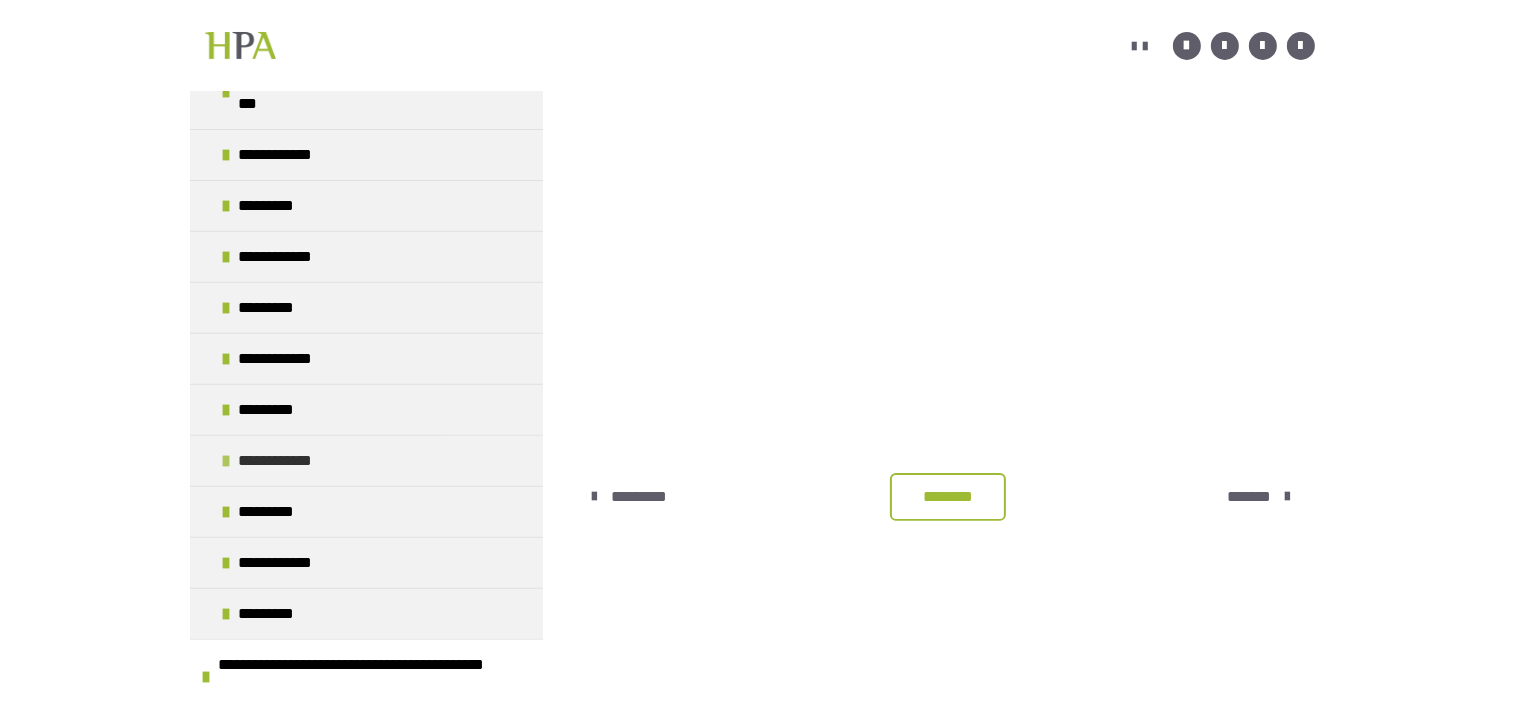 scroll, scrollTop: 766, scrollLeft: 0, axis: vertical 